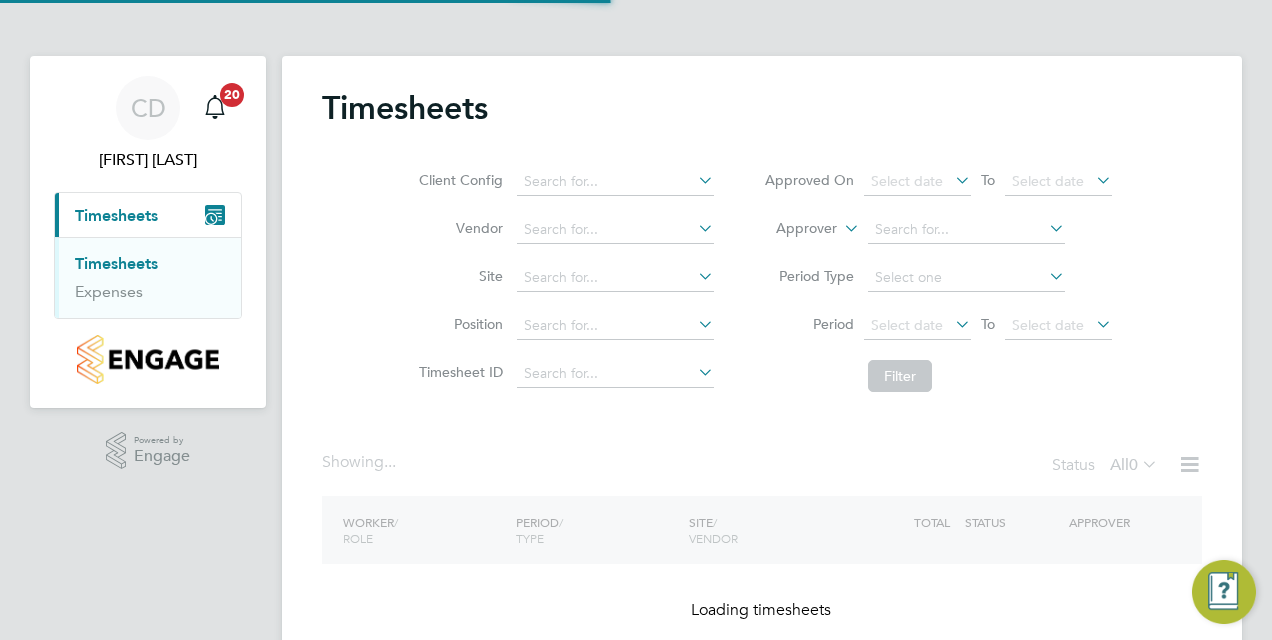 scroll, scrollTop: 0, scrollLeft: 0, axis: both 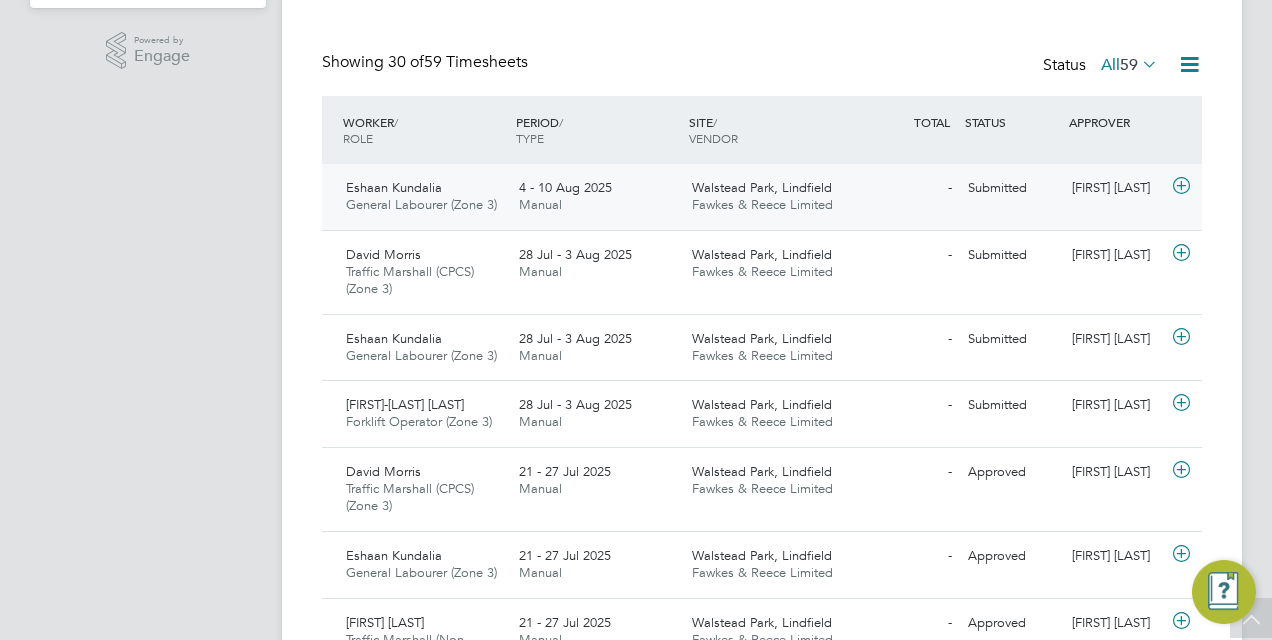 click on "Submitted" 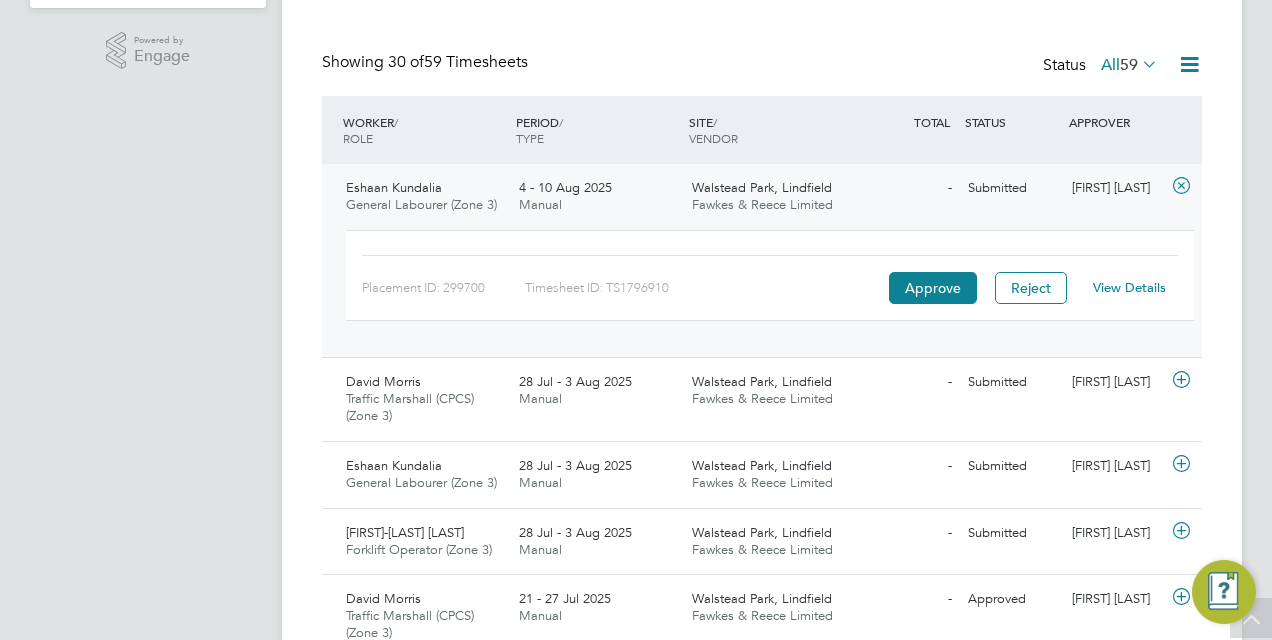 click on "View Details" 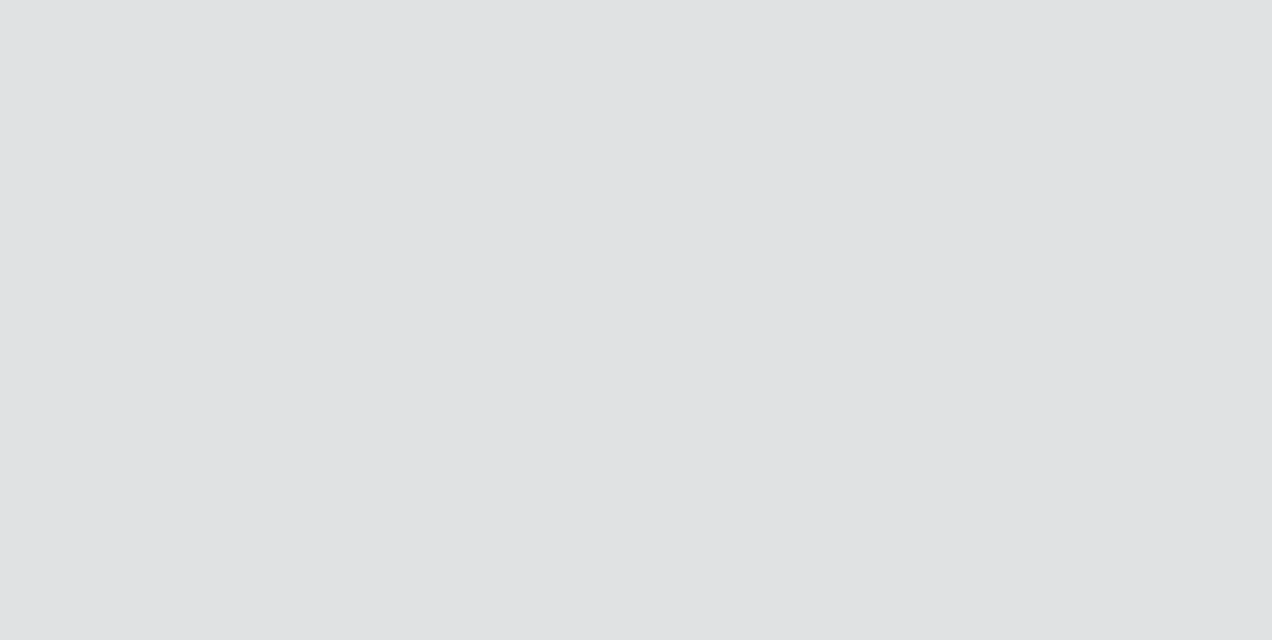 scroll, scrollTop: 0, scrollLeft: 0, axis: both 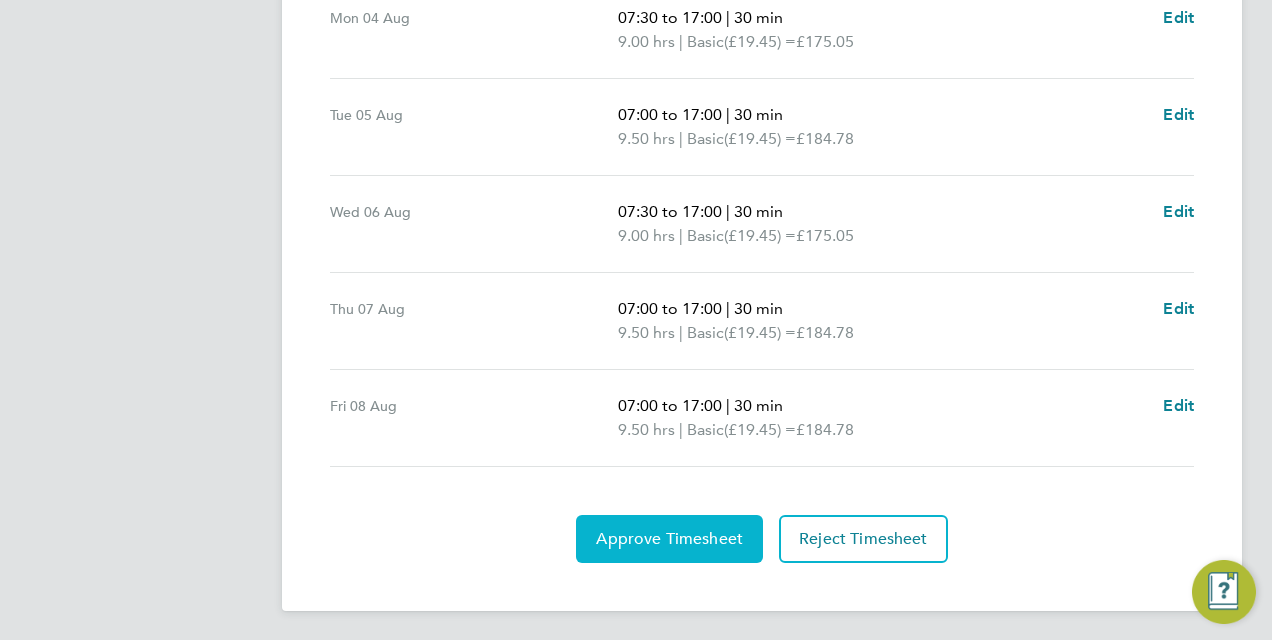 click on "Approve Timesheet" 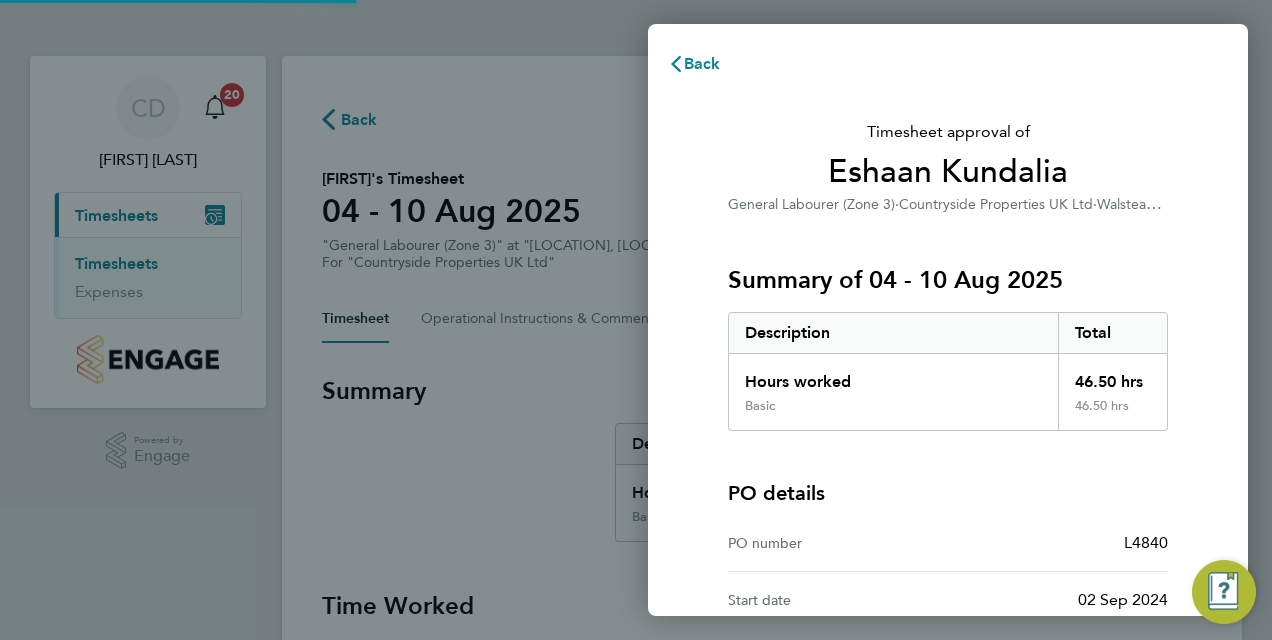 scroll, scrollTop: 0, scrollLeft: 0, axis: both 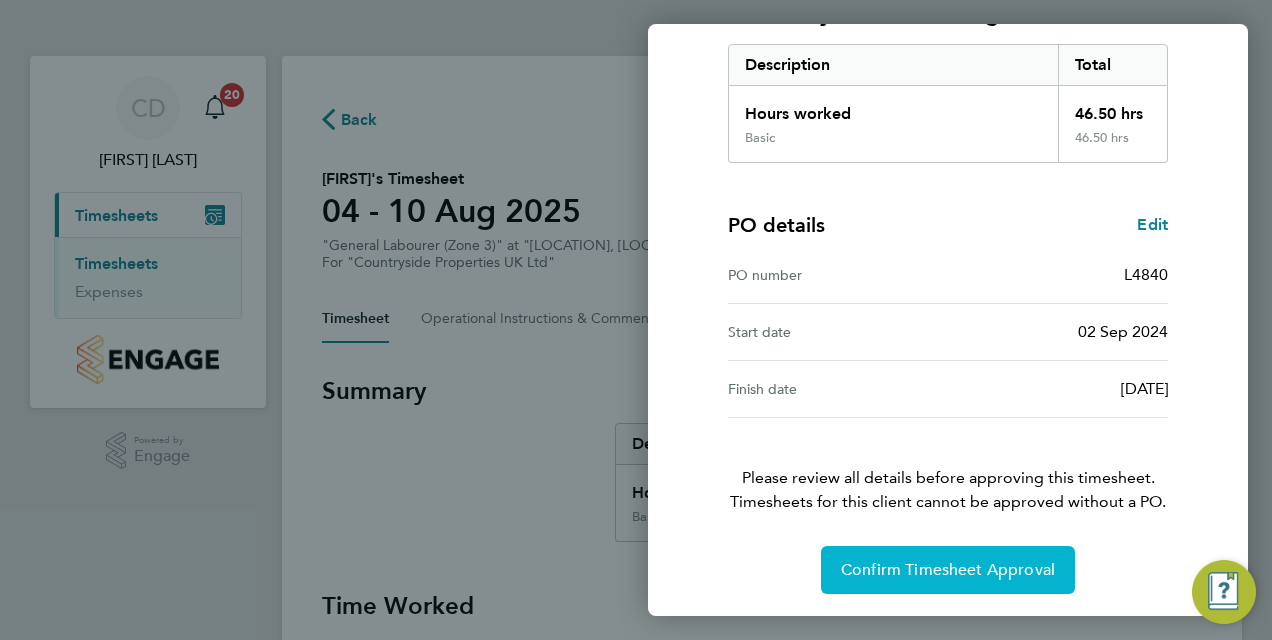 click on "Confirm Timesheet Approval" 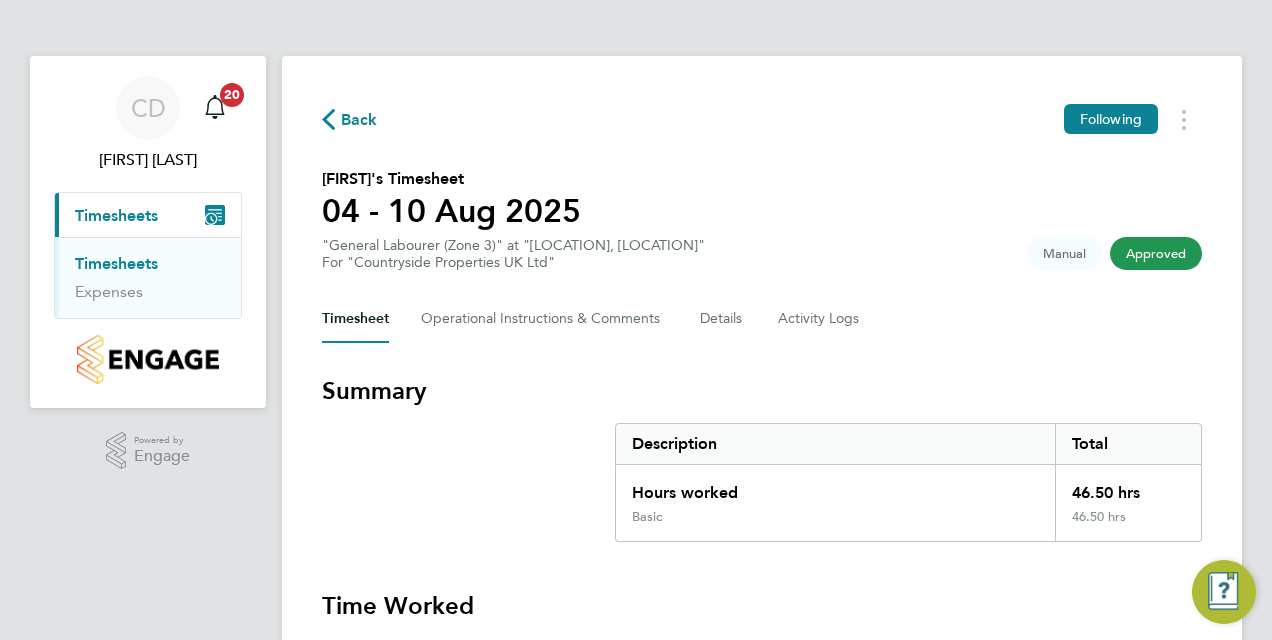 click on "Back" 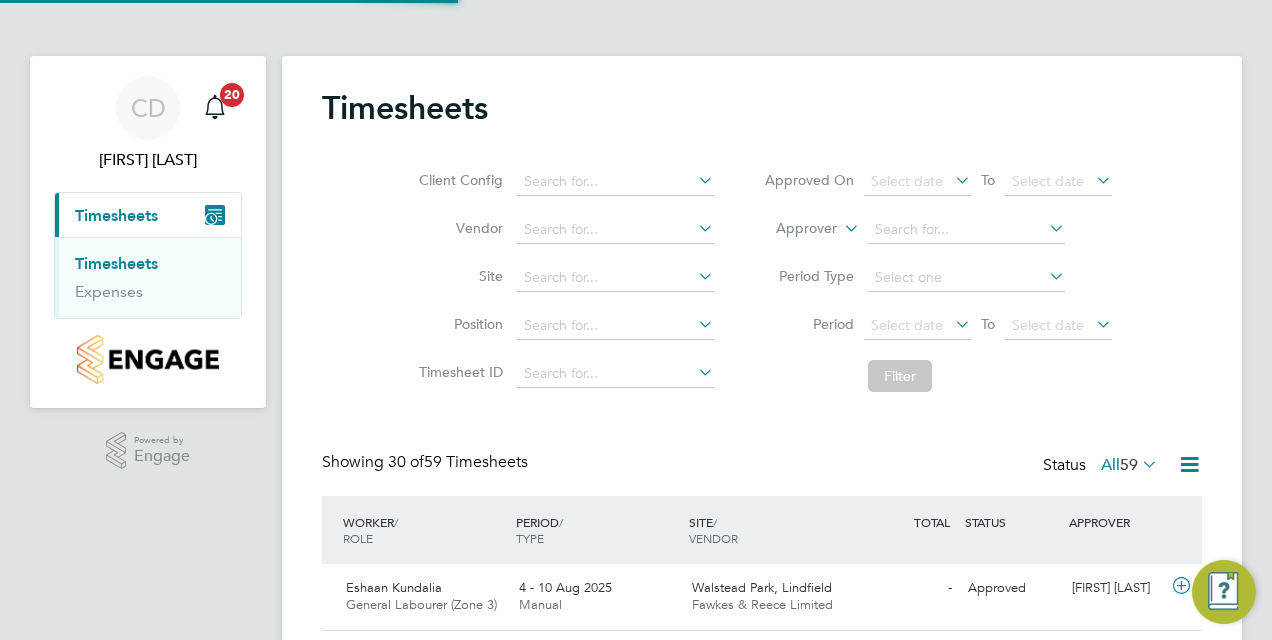 scroll, scrollTop: 10, scrollLeft: 10, axis: both 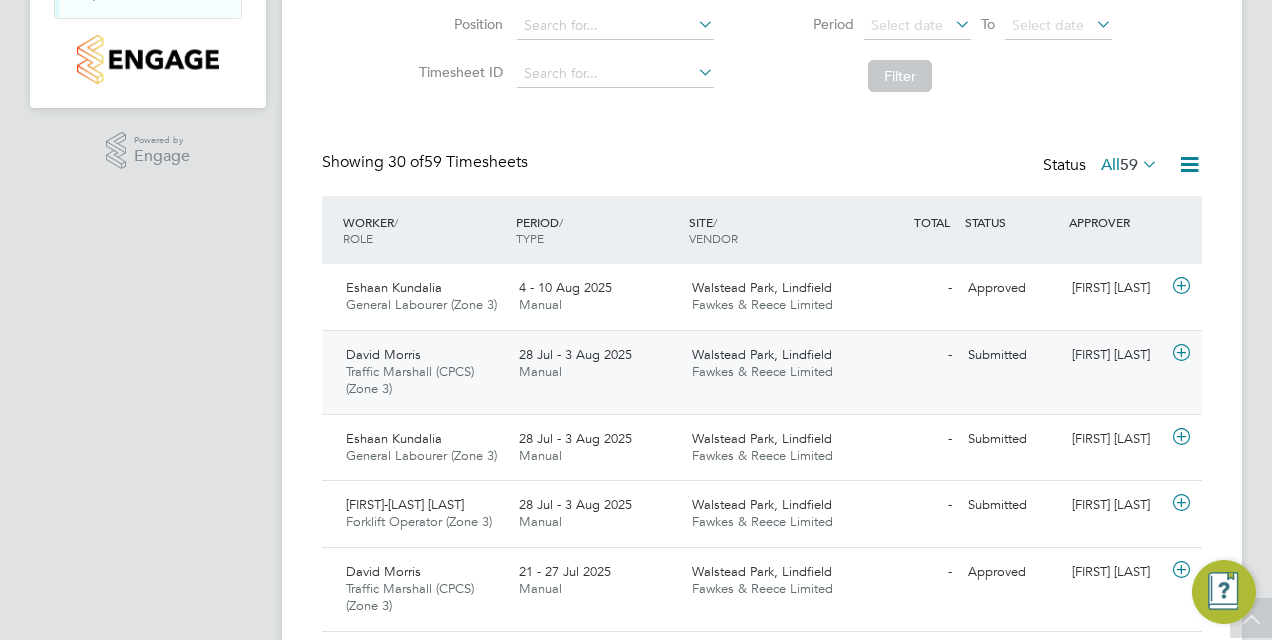click on "Walstead Park, Lindfield" 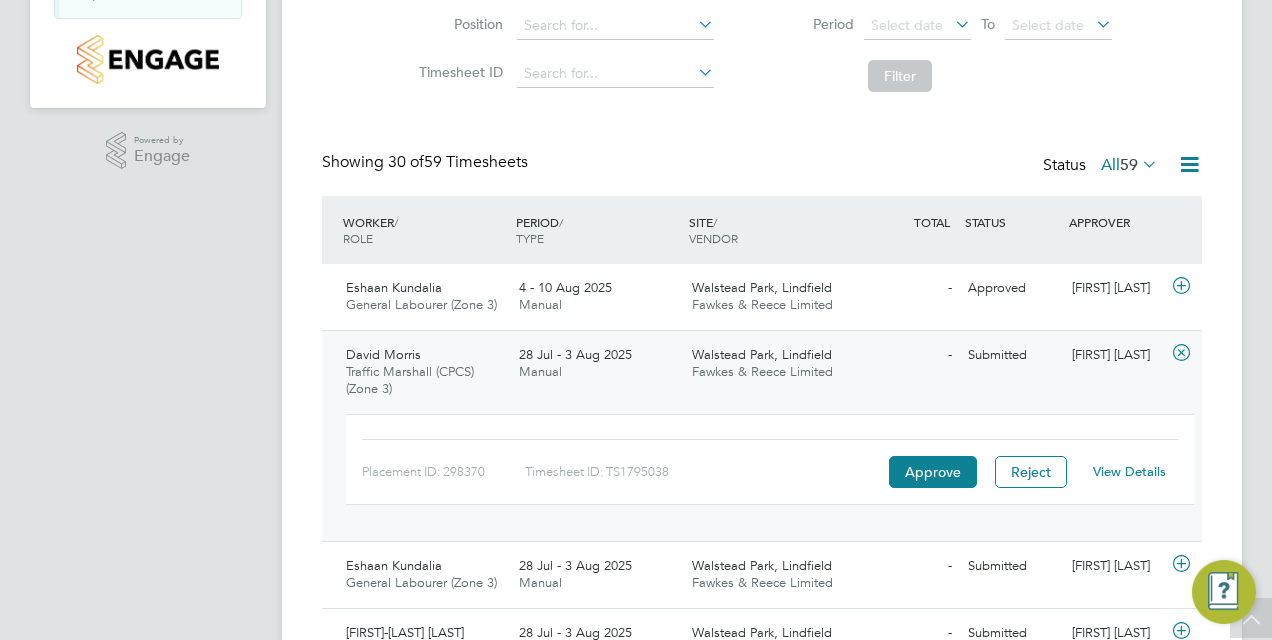 click on "View Details" 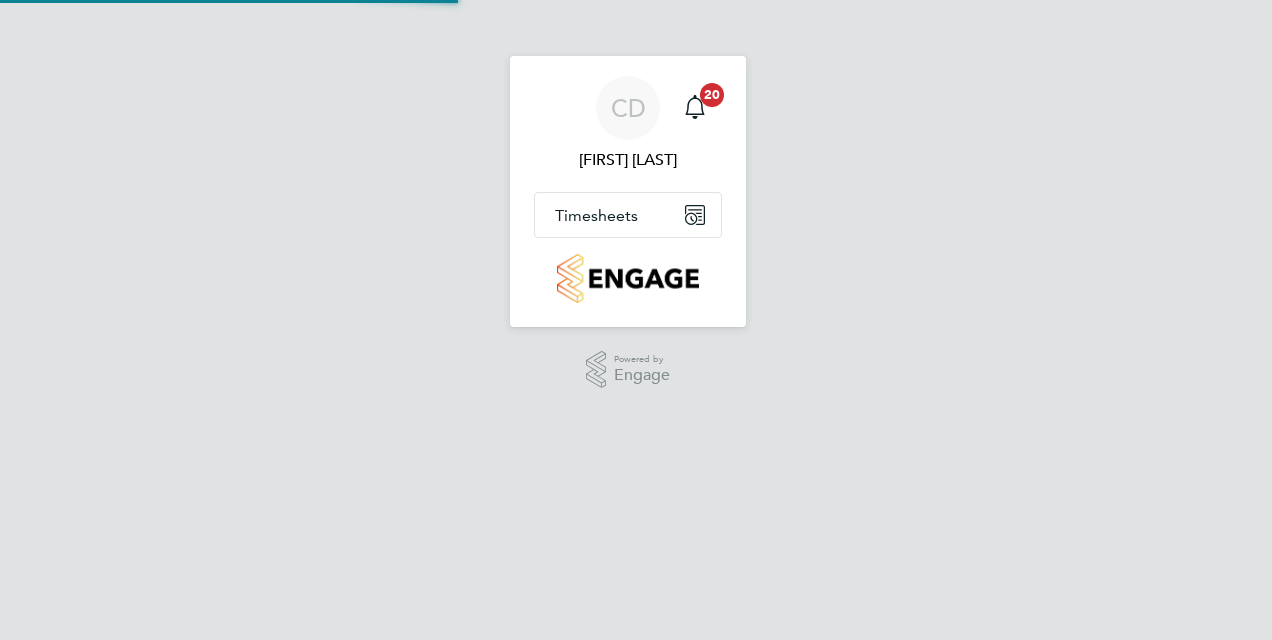 scroll, scrollTop: 0, scrollLeft: 0, axis: both 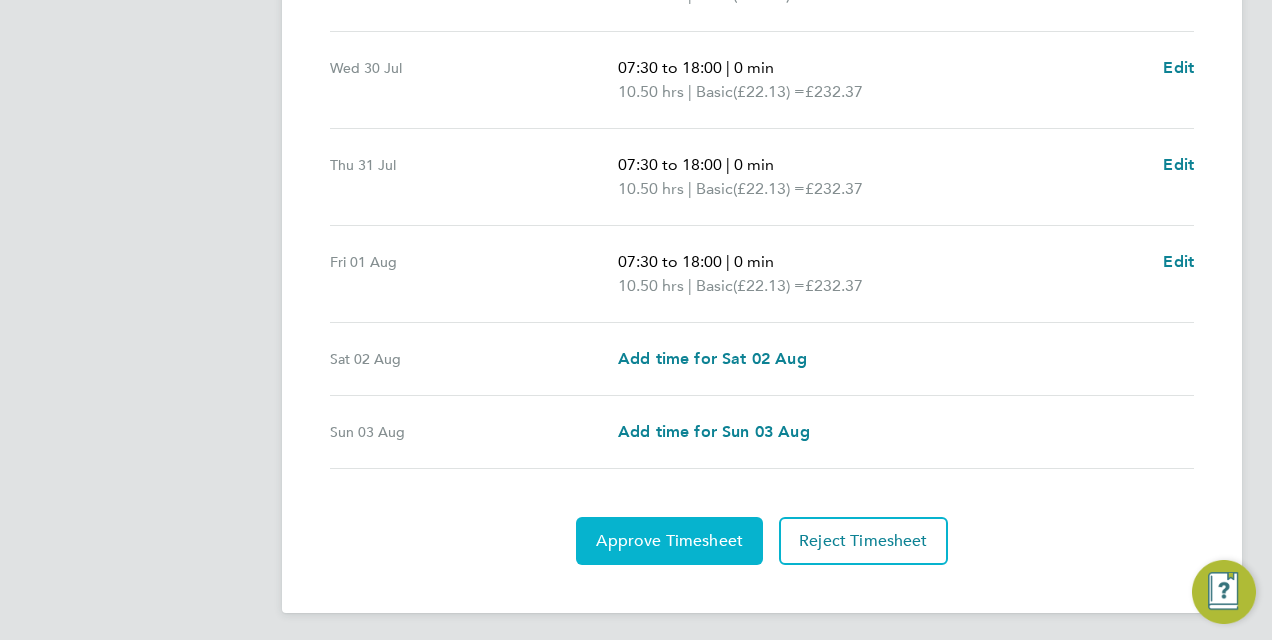 click on "Approve Timesheet" 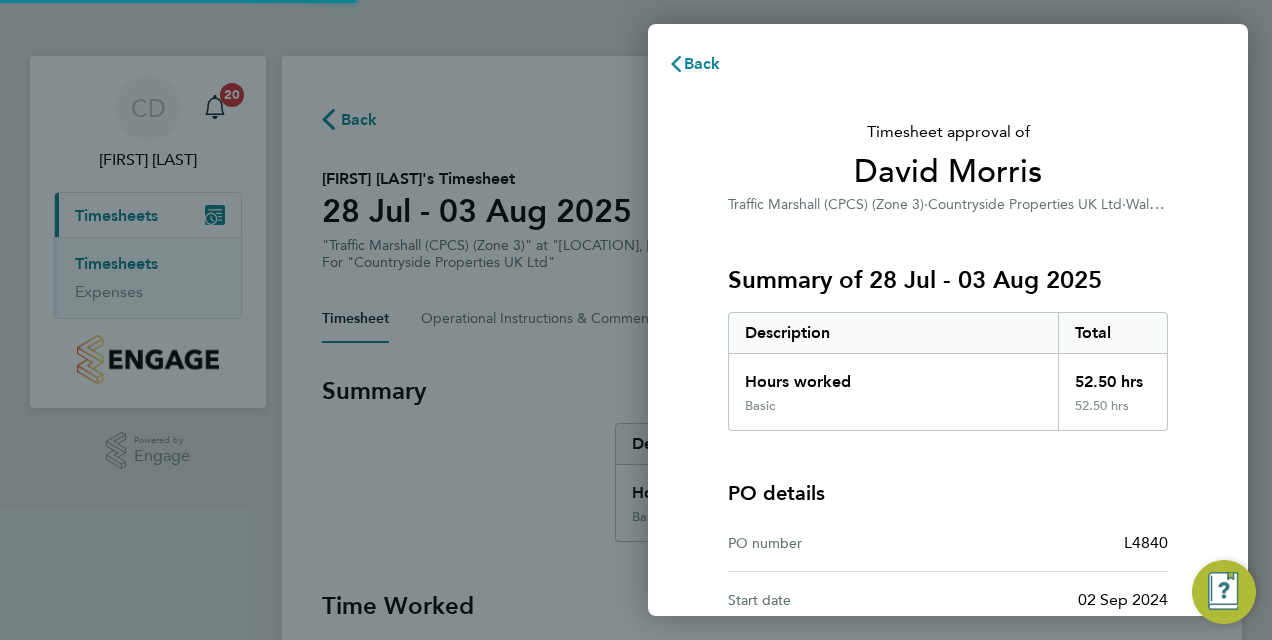 scroll, scrollTop: 0, scrollLeft: 0, axis: both 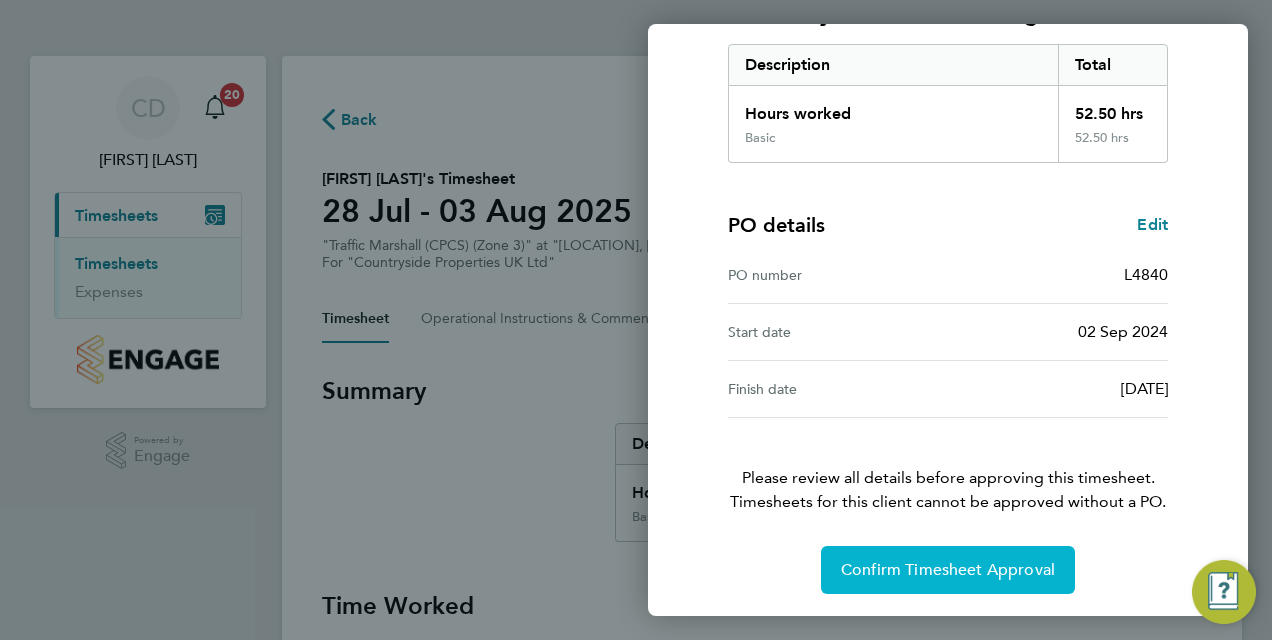 click on "Confirm Timesheet Approval" 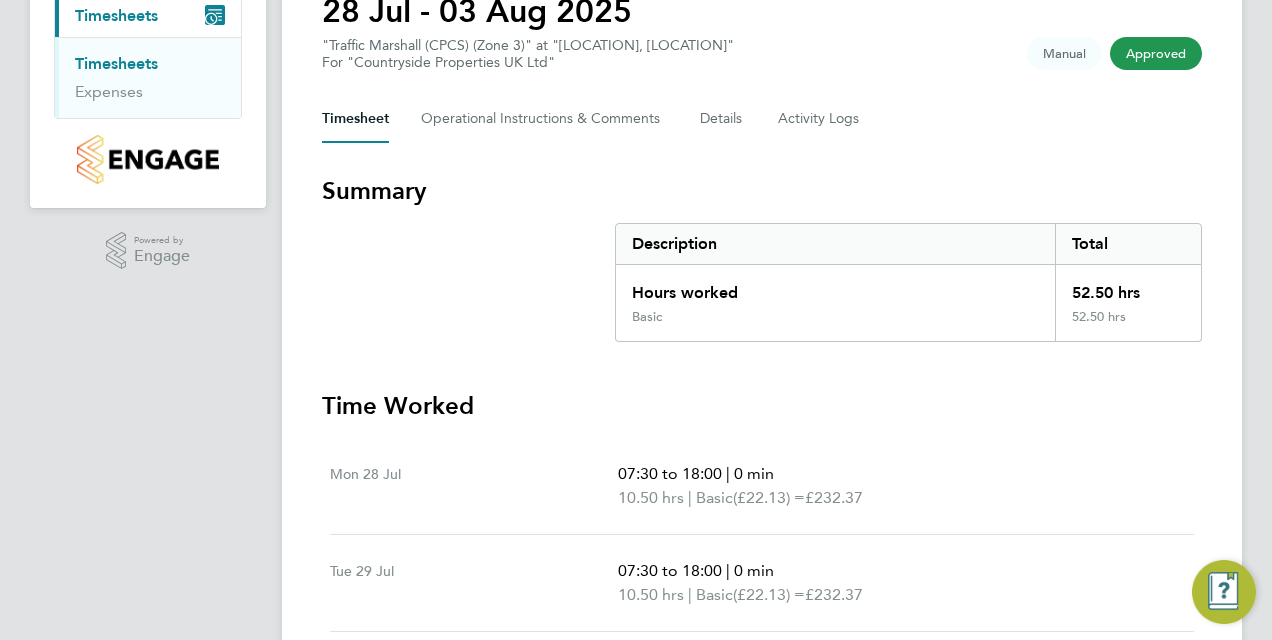 scroll, scrollTop: 0, scrollLeft: 0, axis: both 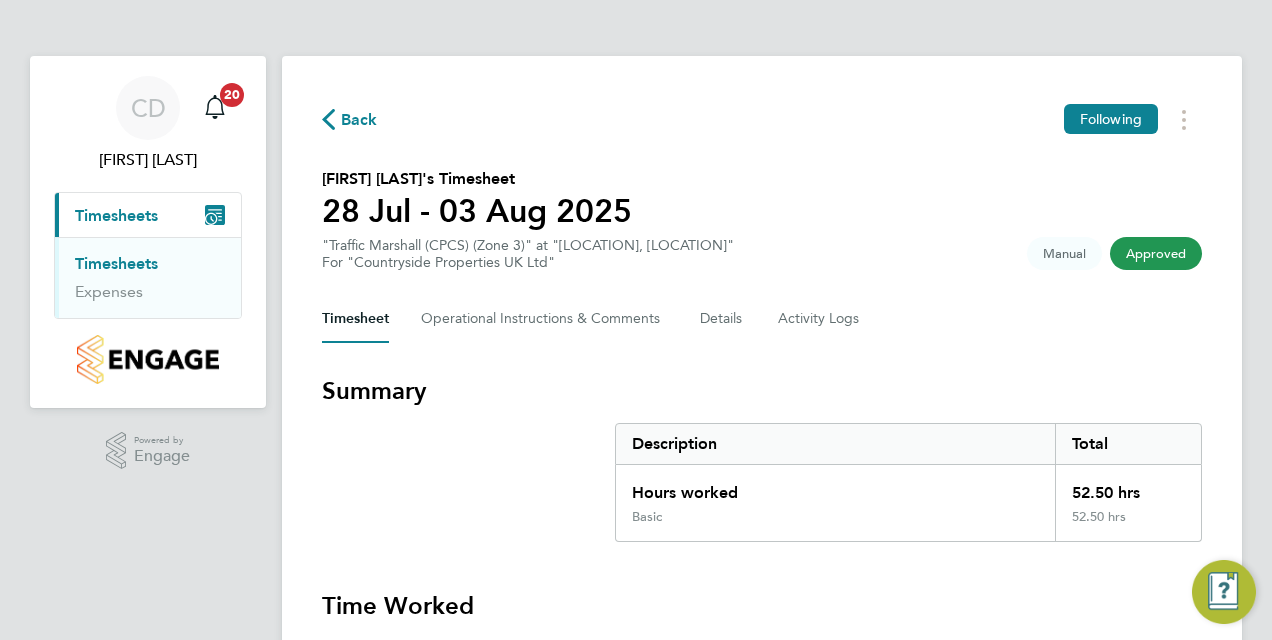 click on "Back" 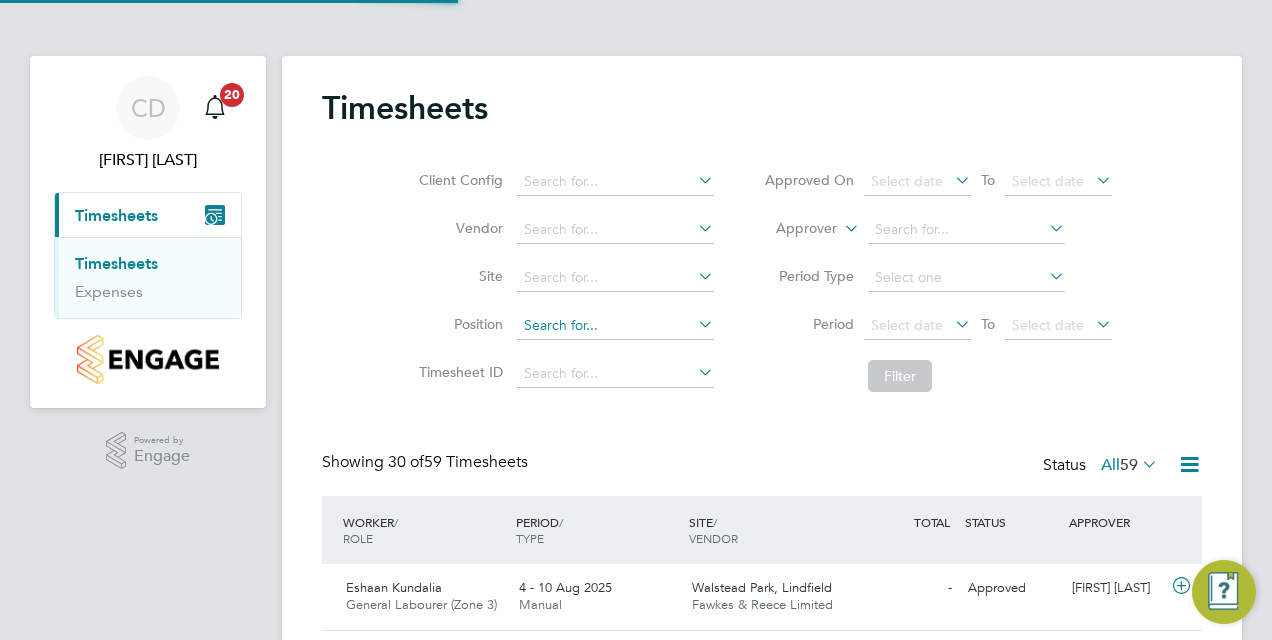 scroll, scrollTop: 10, scrollLeft: 10, axis: both 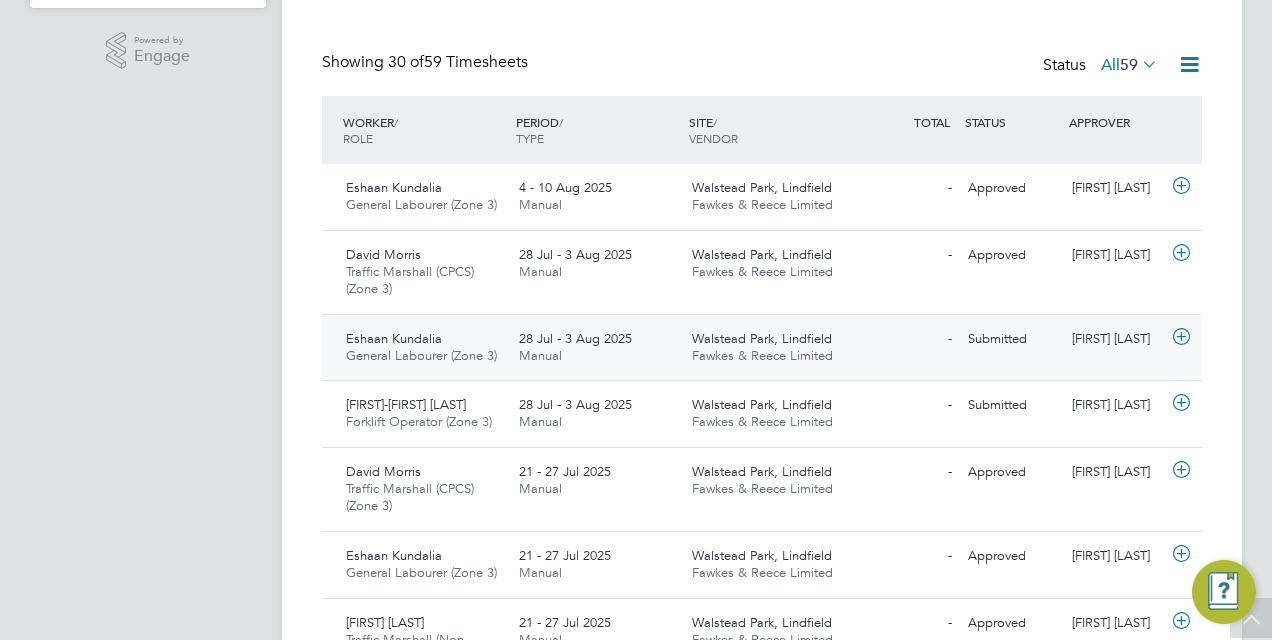 click on "Walstead Park, Lindfield Fawkes & Reece Limited" 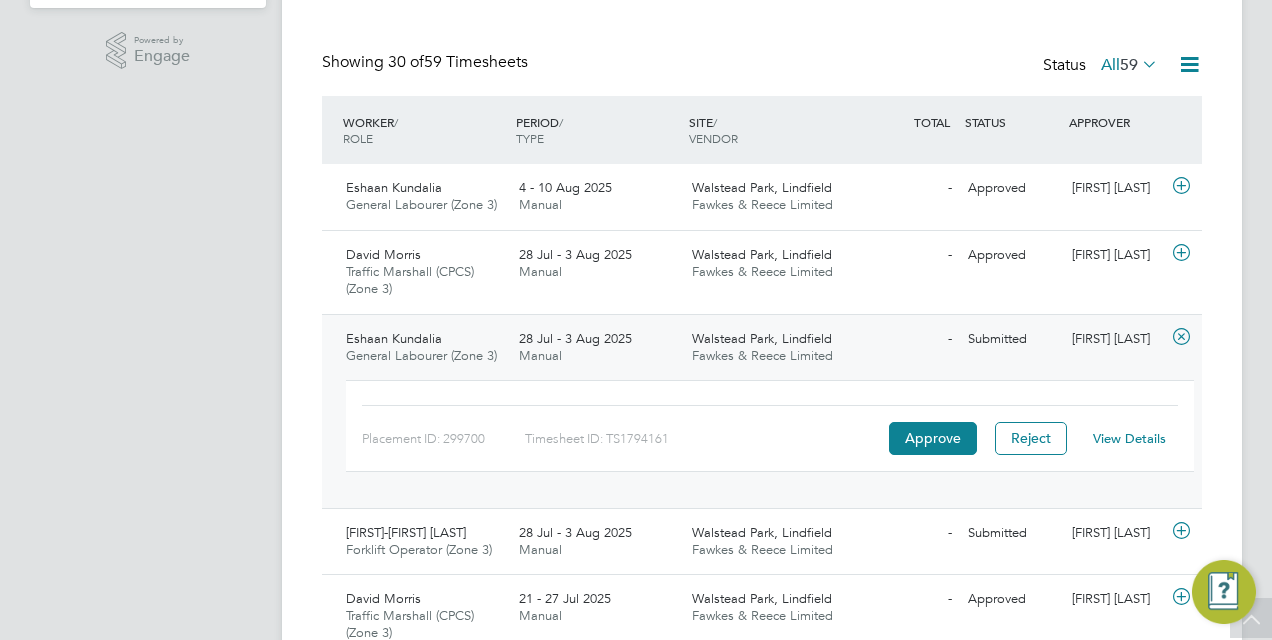 click on "View Details" 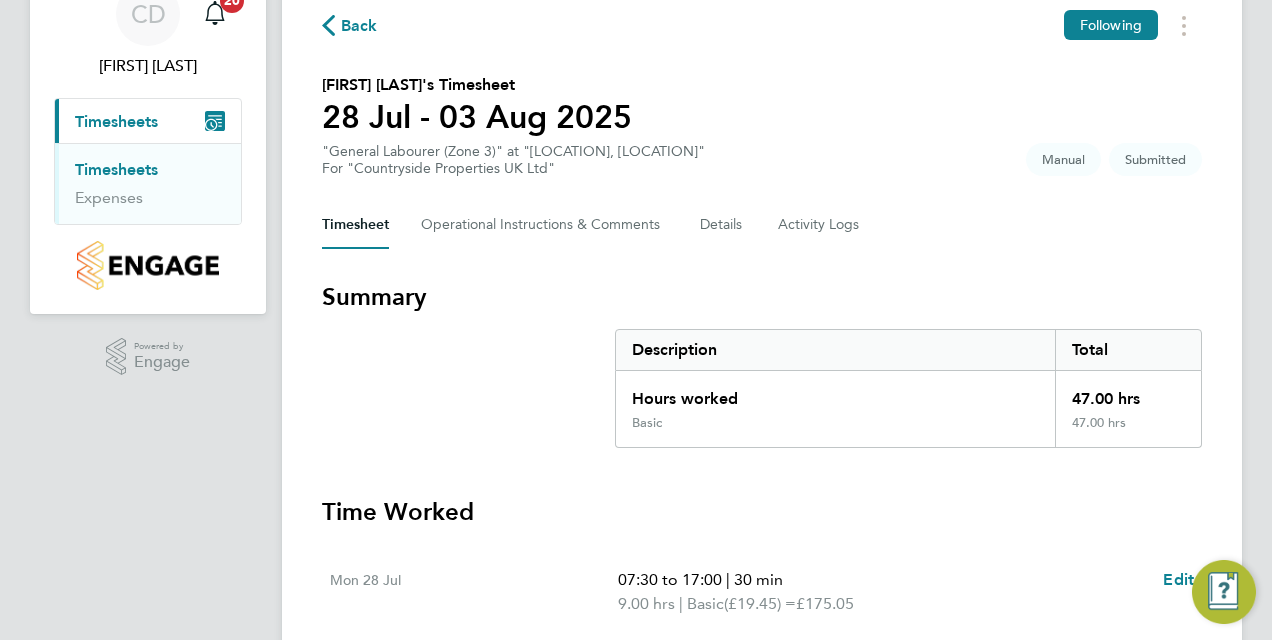 scroll, scrollTop: 0, scrollLeft: 0, axis: both 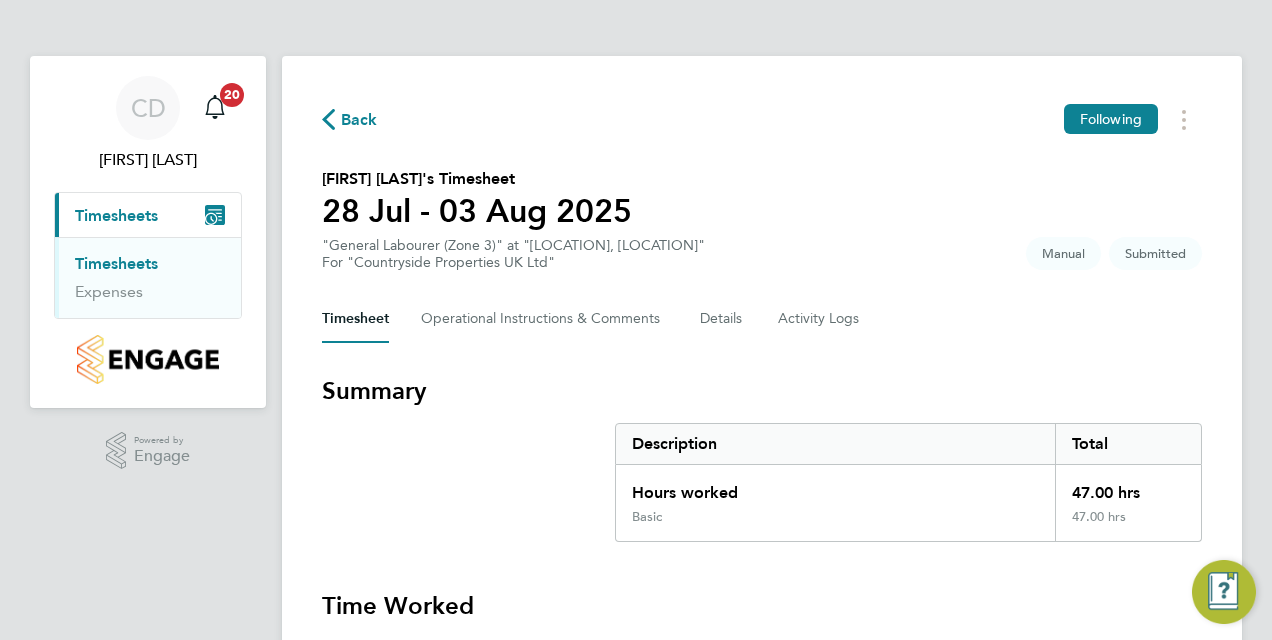 click on "Back" 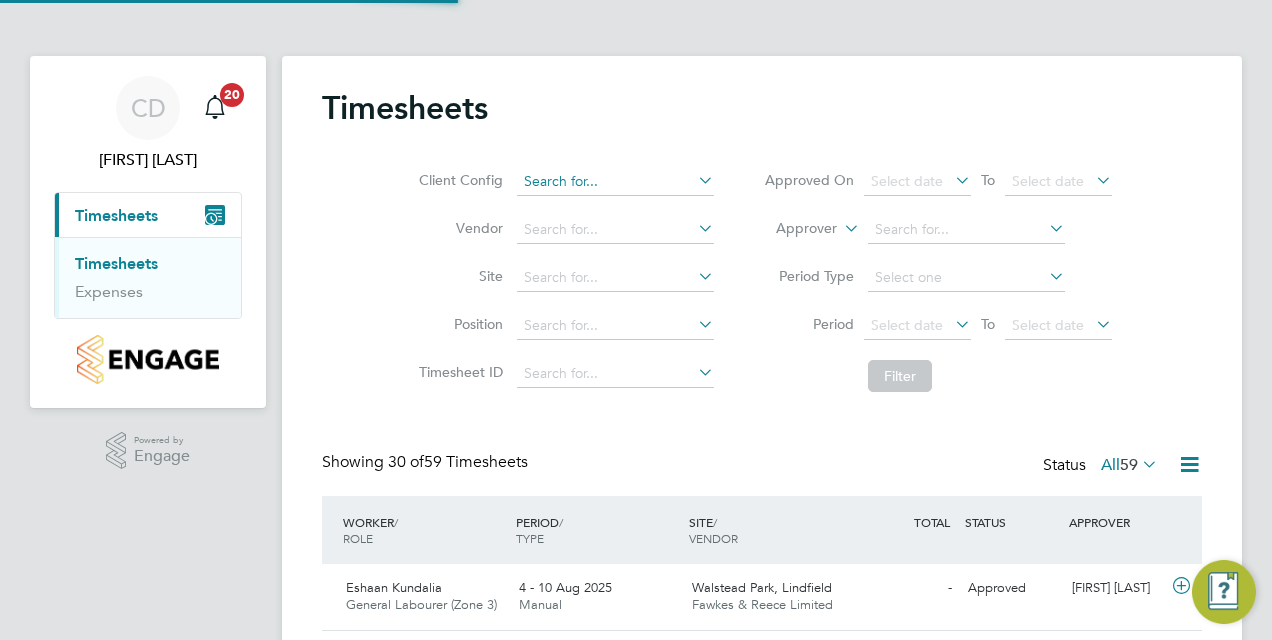 scroll, scrollTop: 10, scrollLeft: 10, axis: both 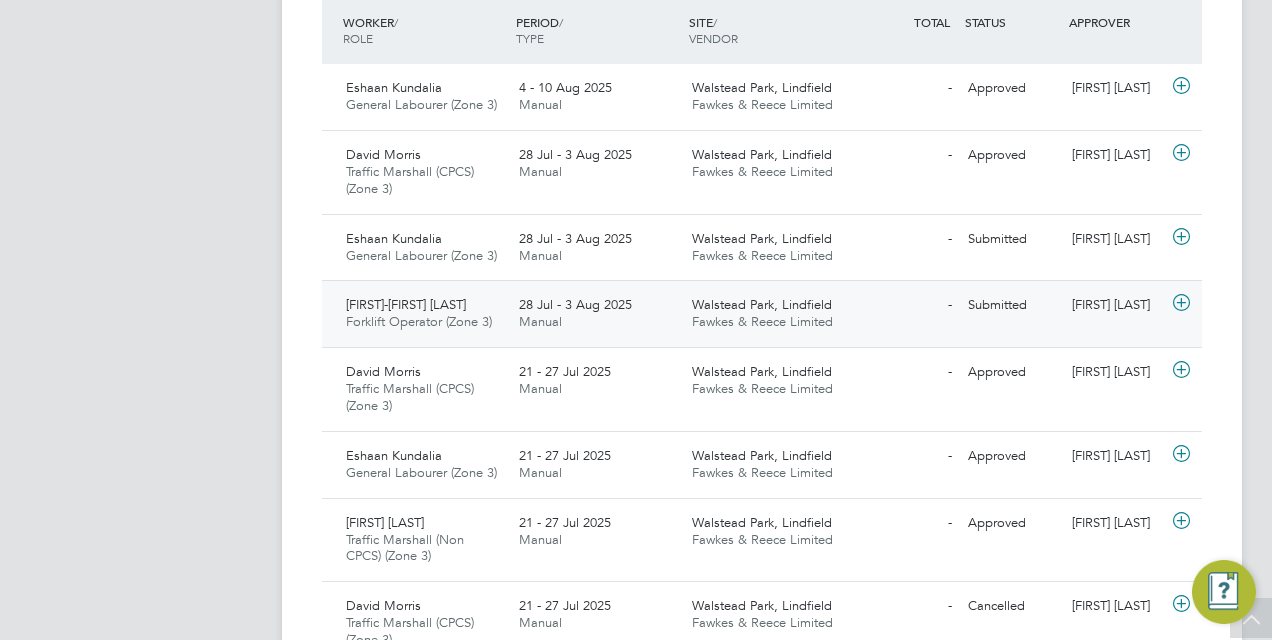 click on "Walstead Park, Lindfield" 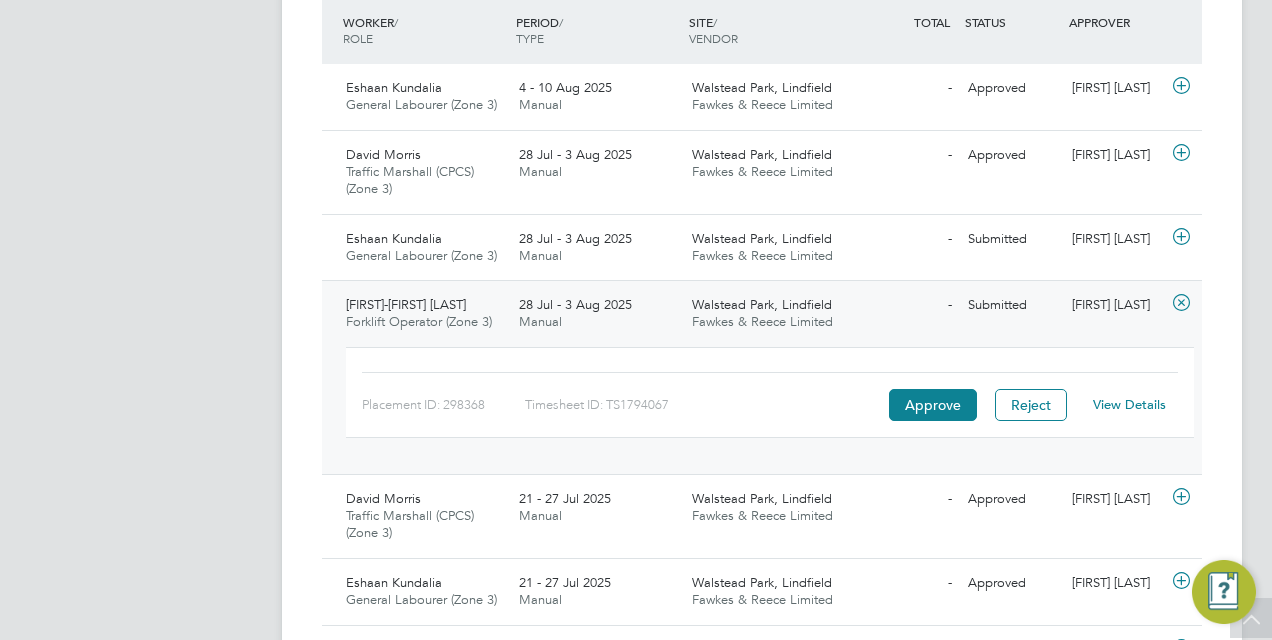 click on "View Details" 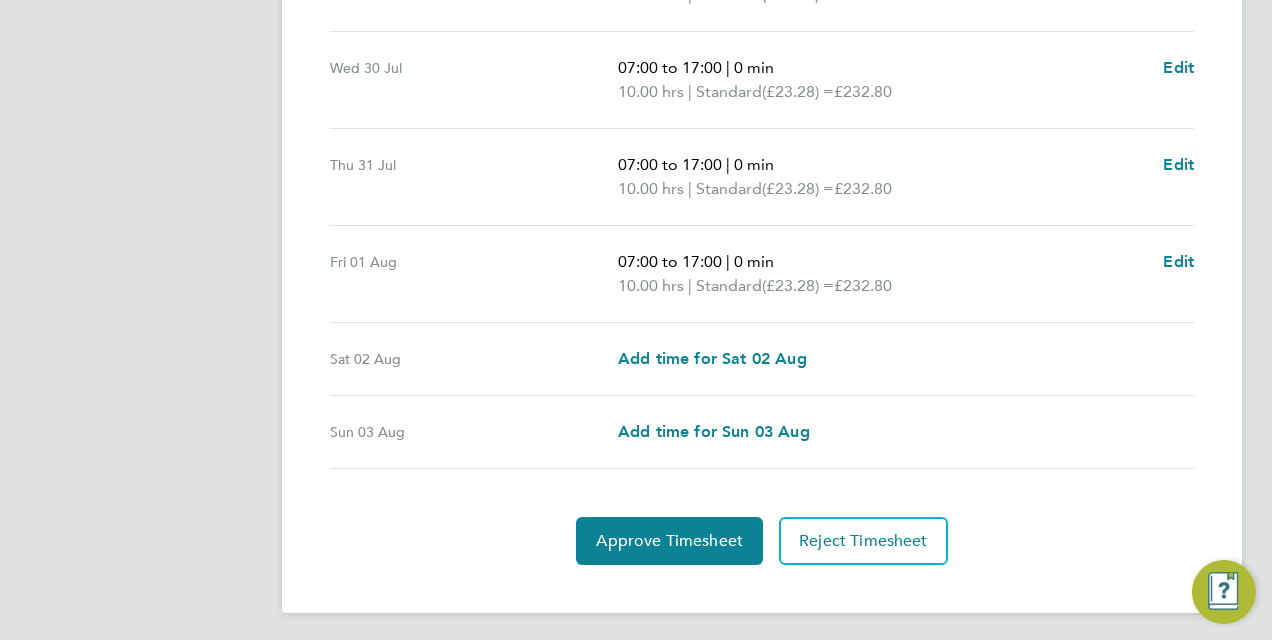 scroll, scrollTop: 801, scrollLeft: 0, axis: vertical 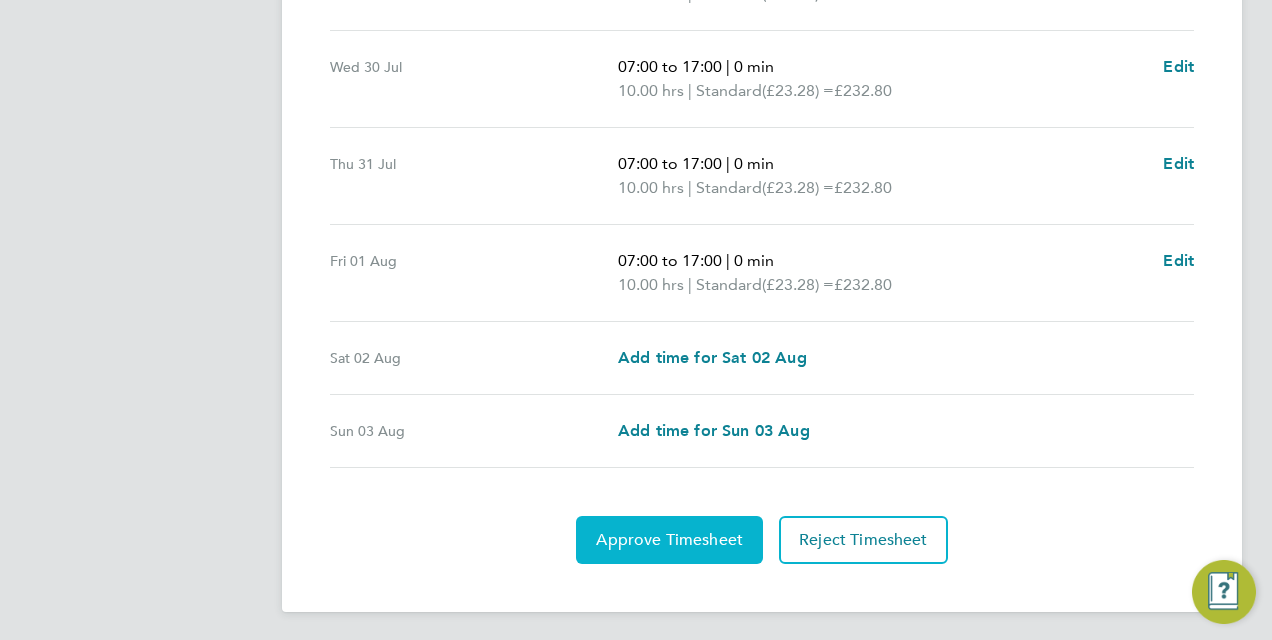 click on "Approve Timesheet" 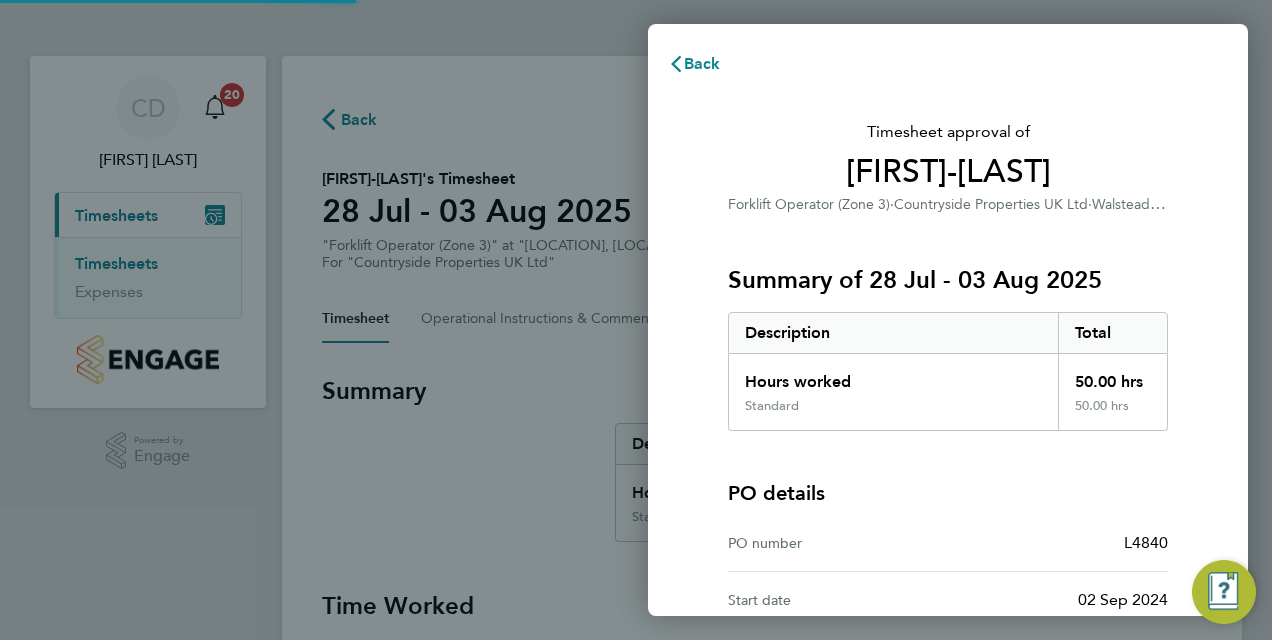 scroll, scrollTop: 0, scrollLeft: 0, axis: both 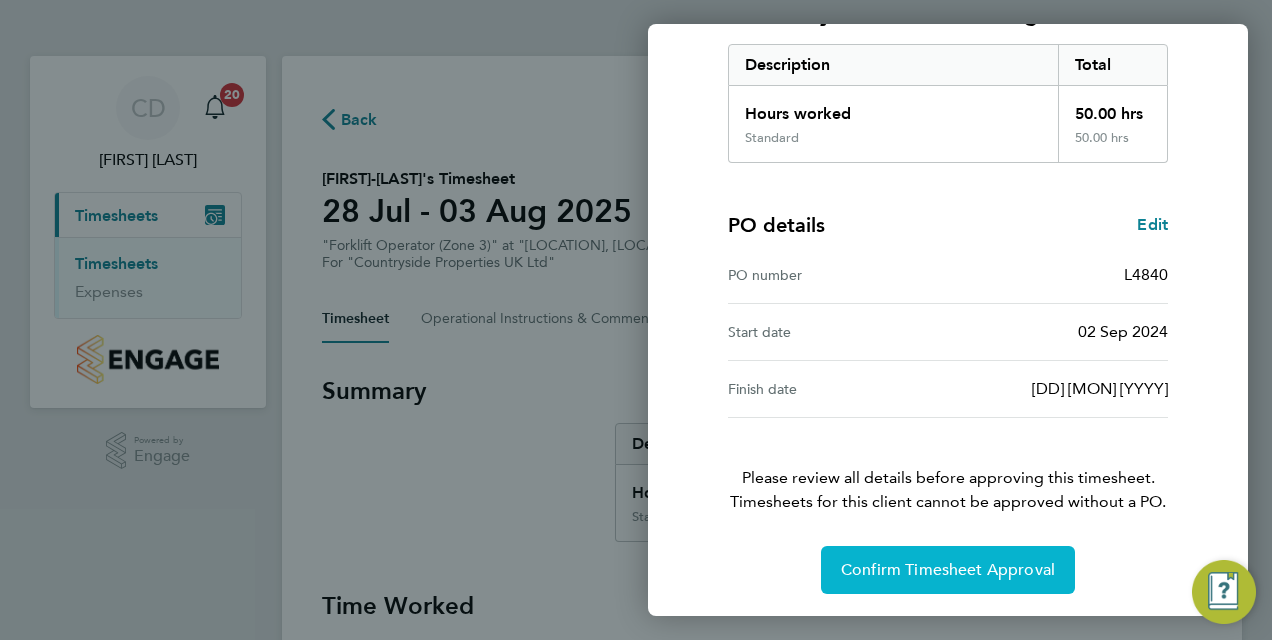click on "Confirm Timesheet Approval" 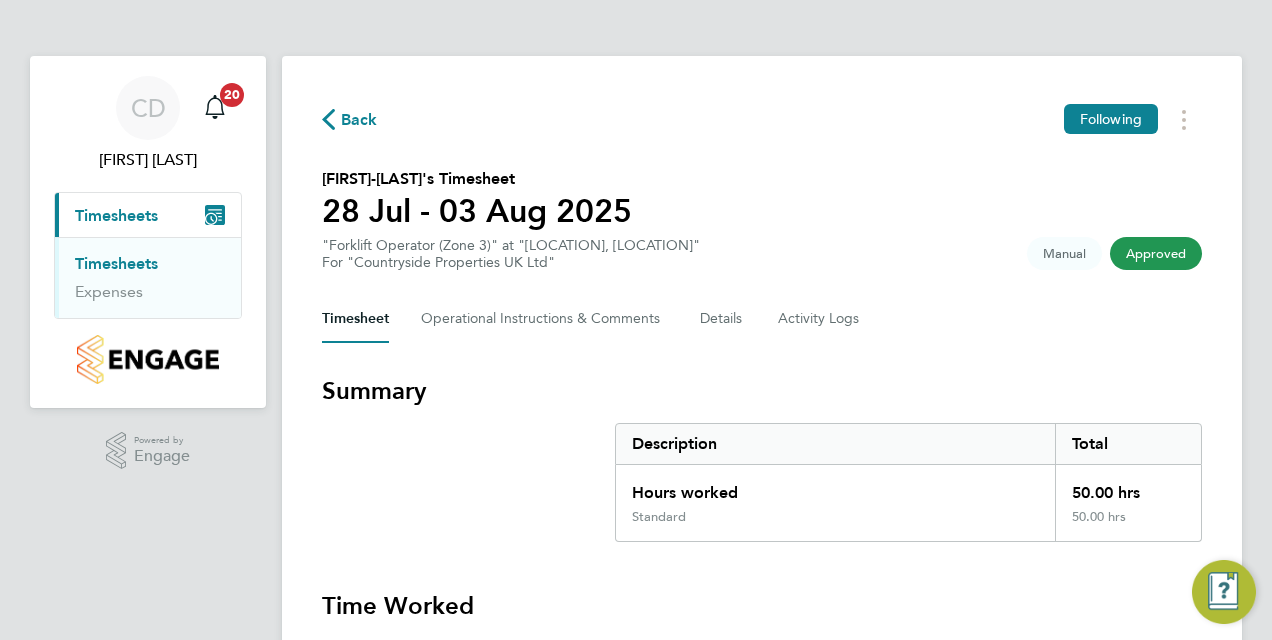 click on "Back" 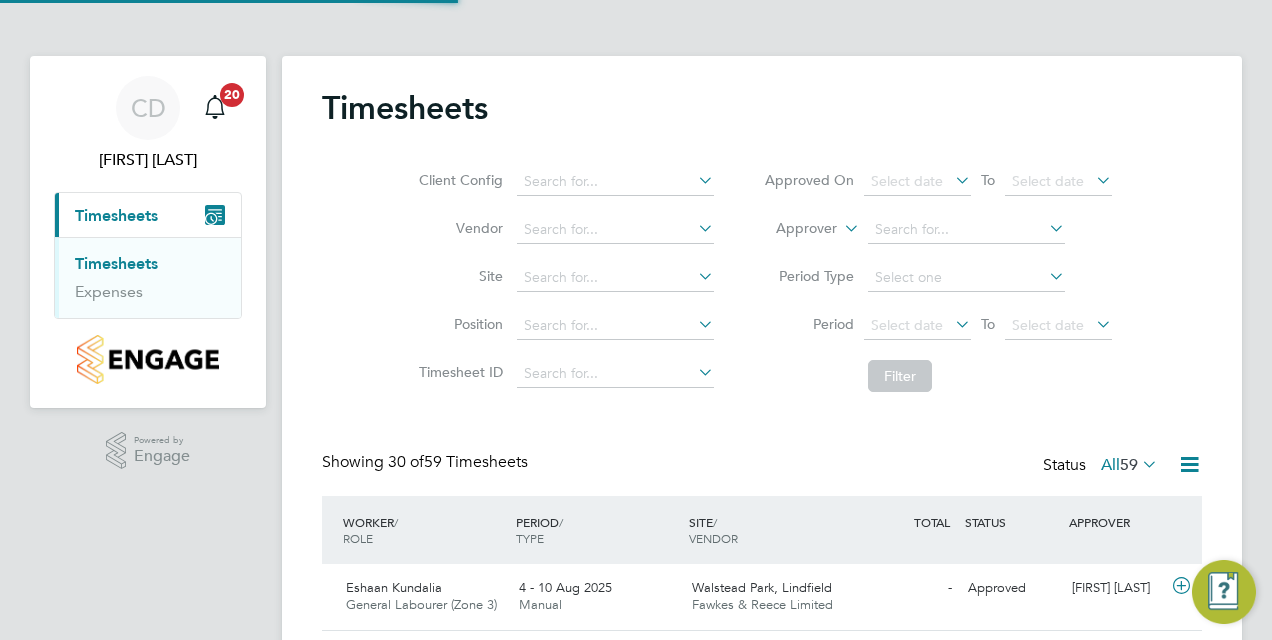scroll, scrollTop: 10, scrollLeft: 10, axis: both 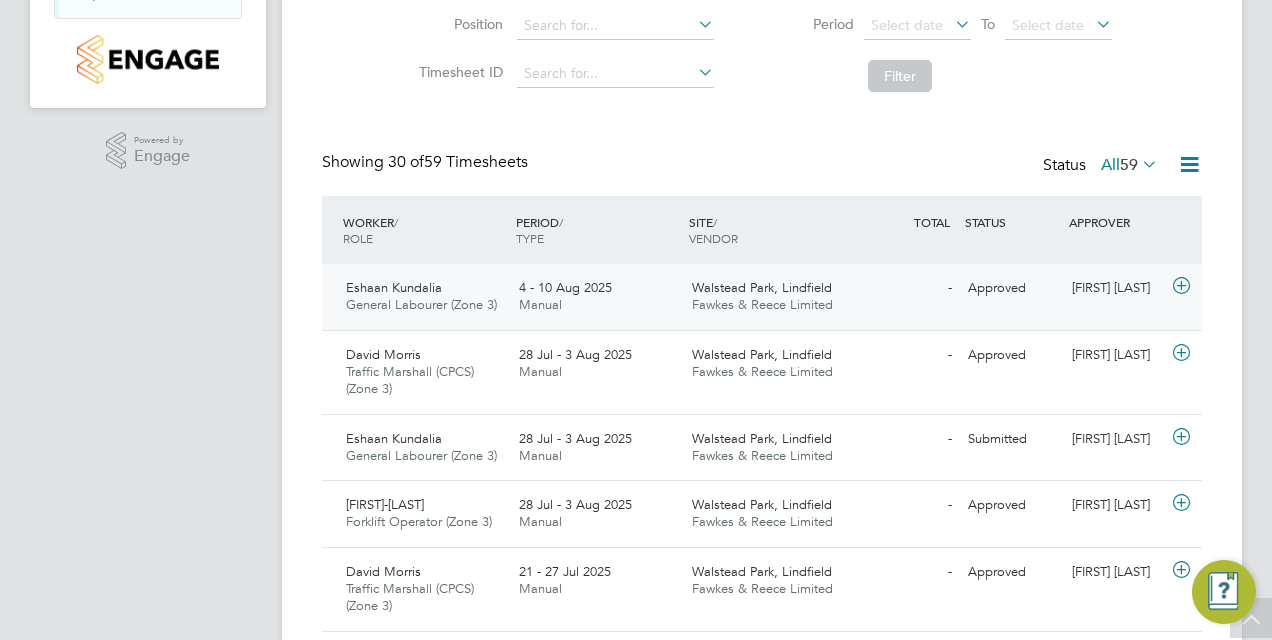 click on "Walstead Park, Lindfield" 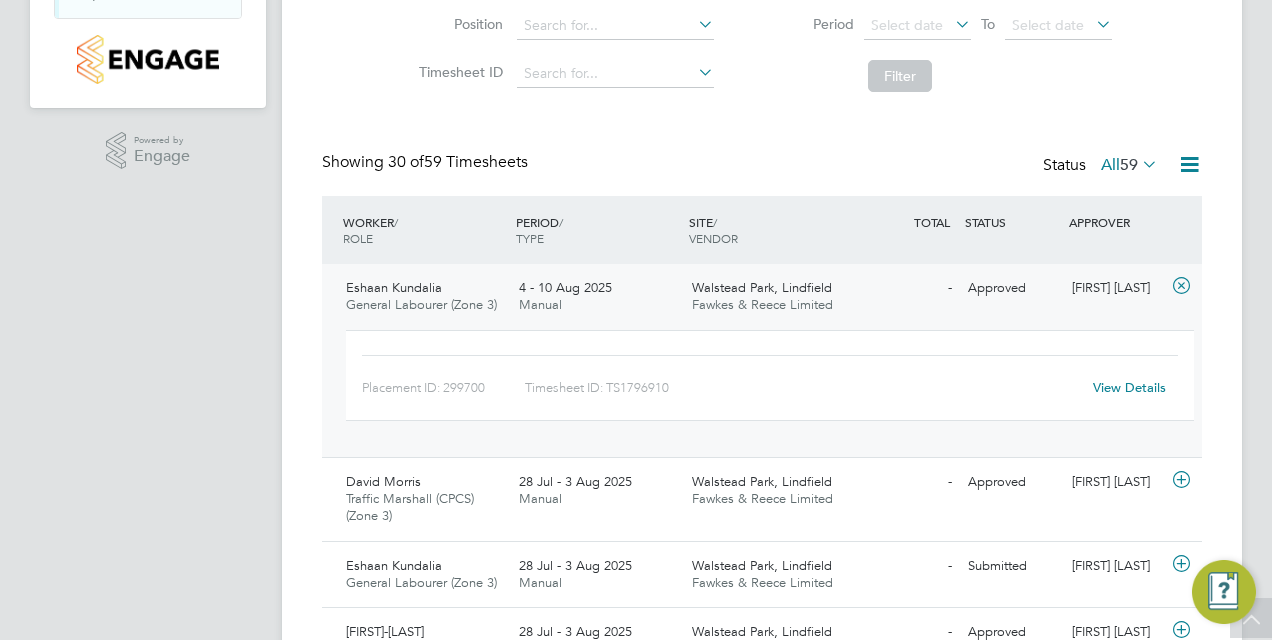 click on "View Details" 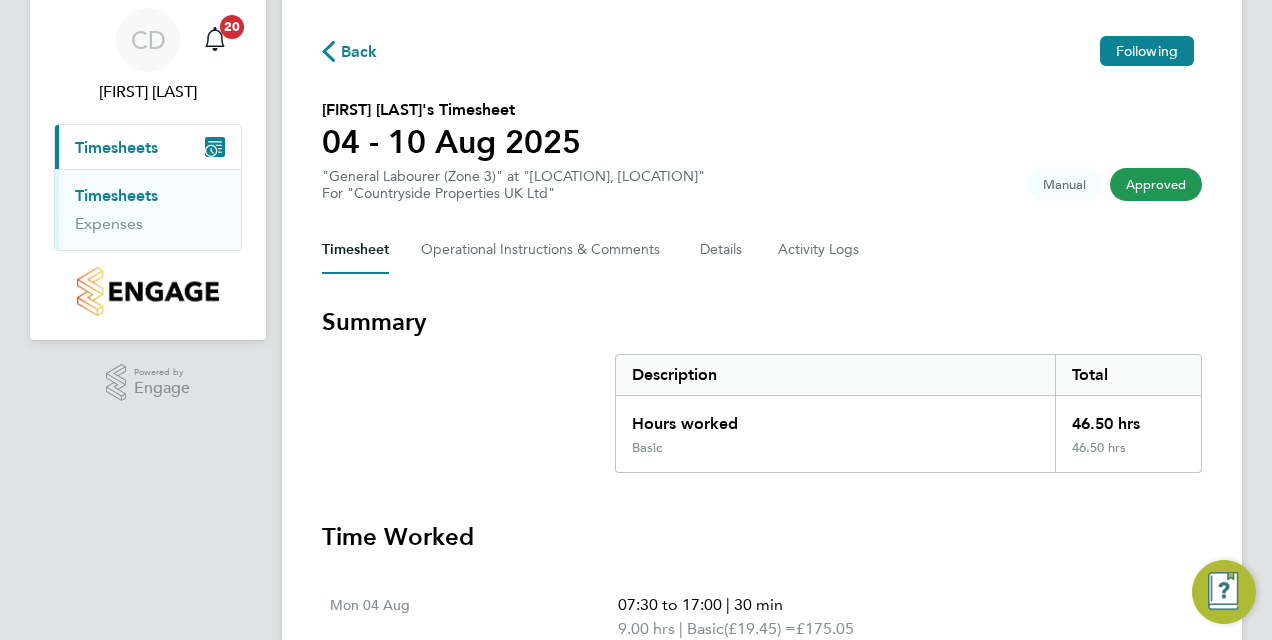 scroll, scrollTop: 58, scrollLeft: 0, axis: vertical 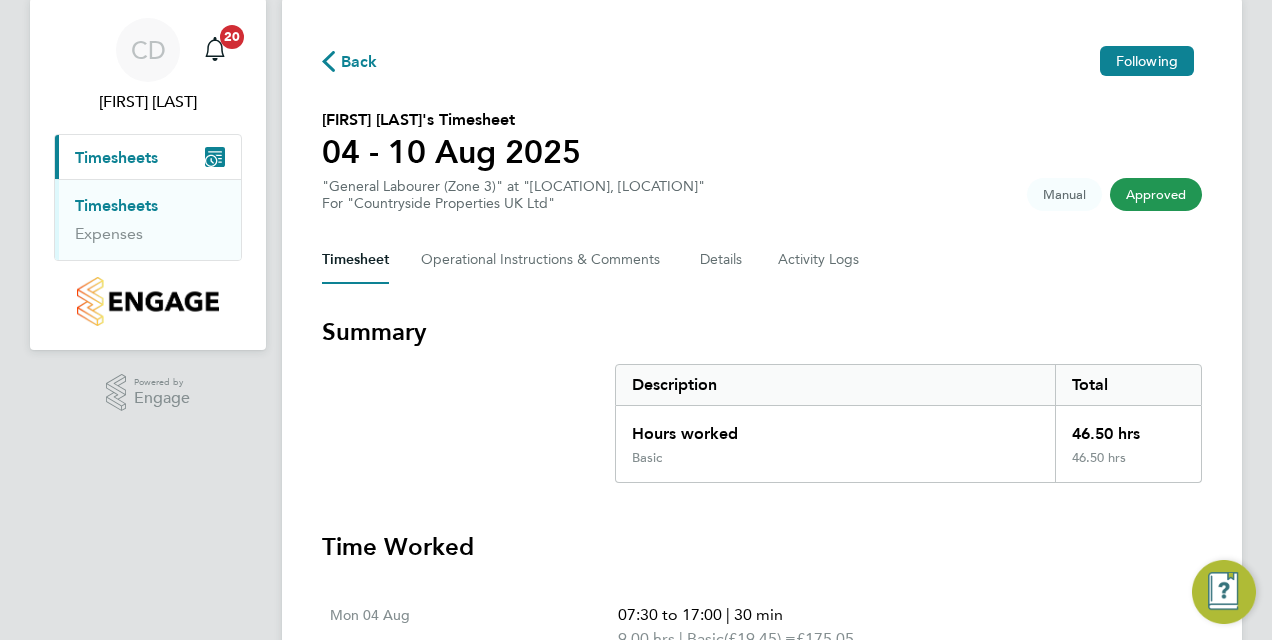 click on "Back" 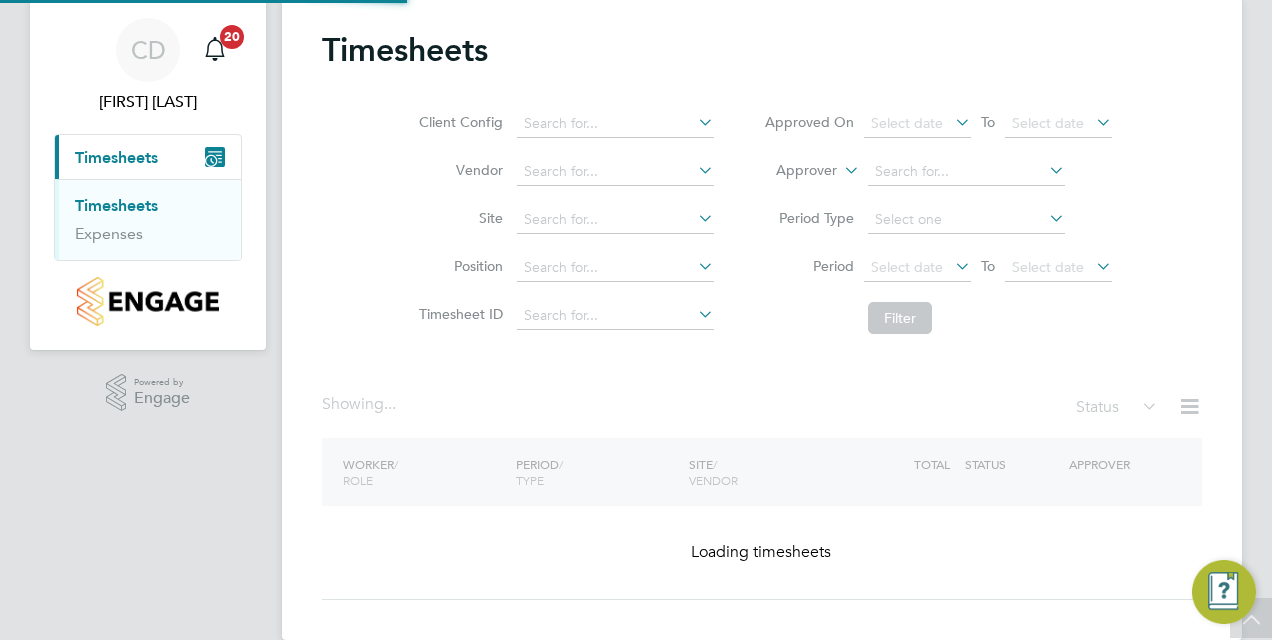 scroll, scrollTop: 0, scrollLeft: 0, axis: both 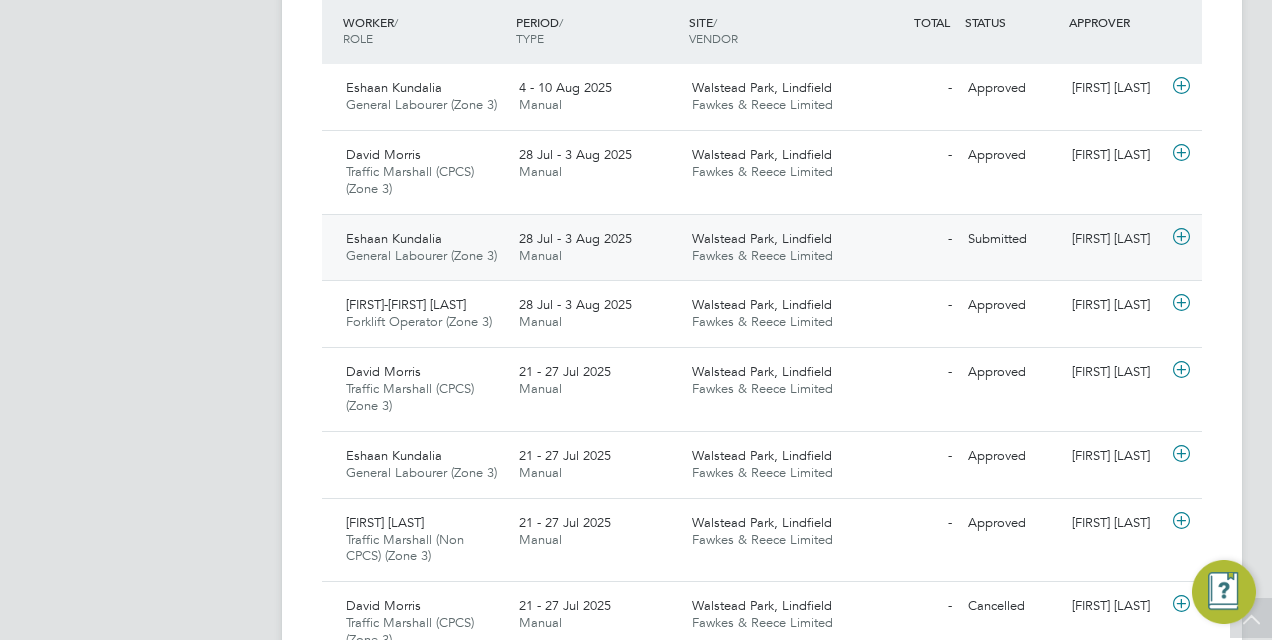 click on "Submitted" 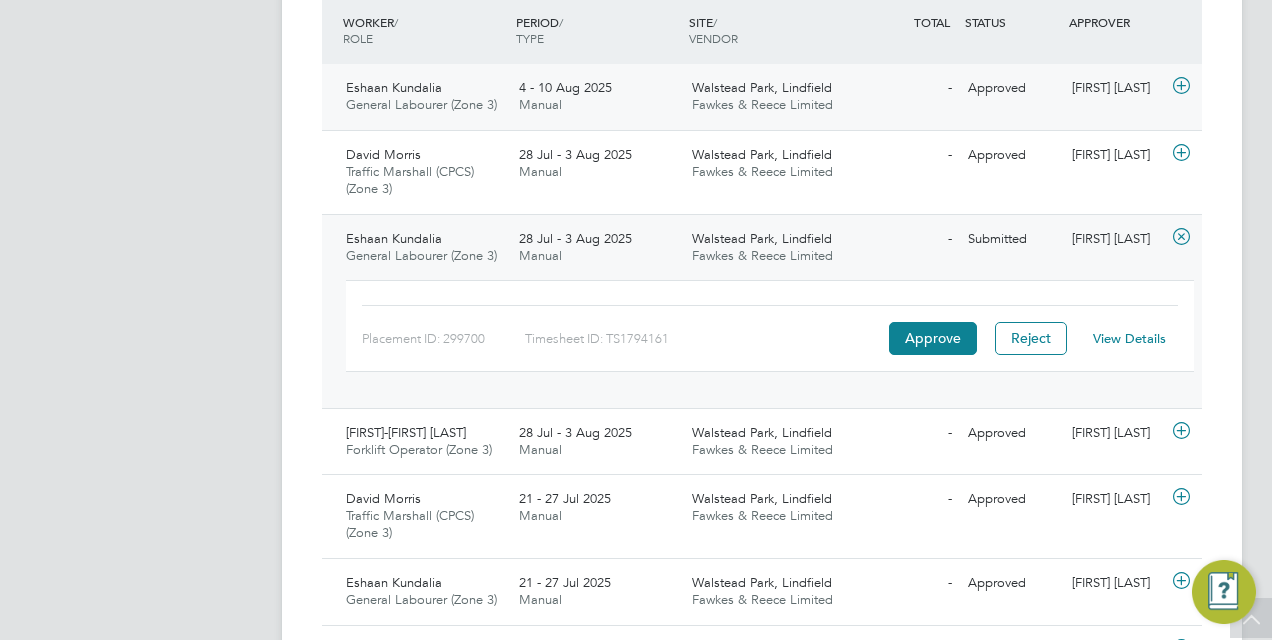 click on "4 - 10 Aug 2025" 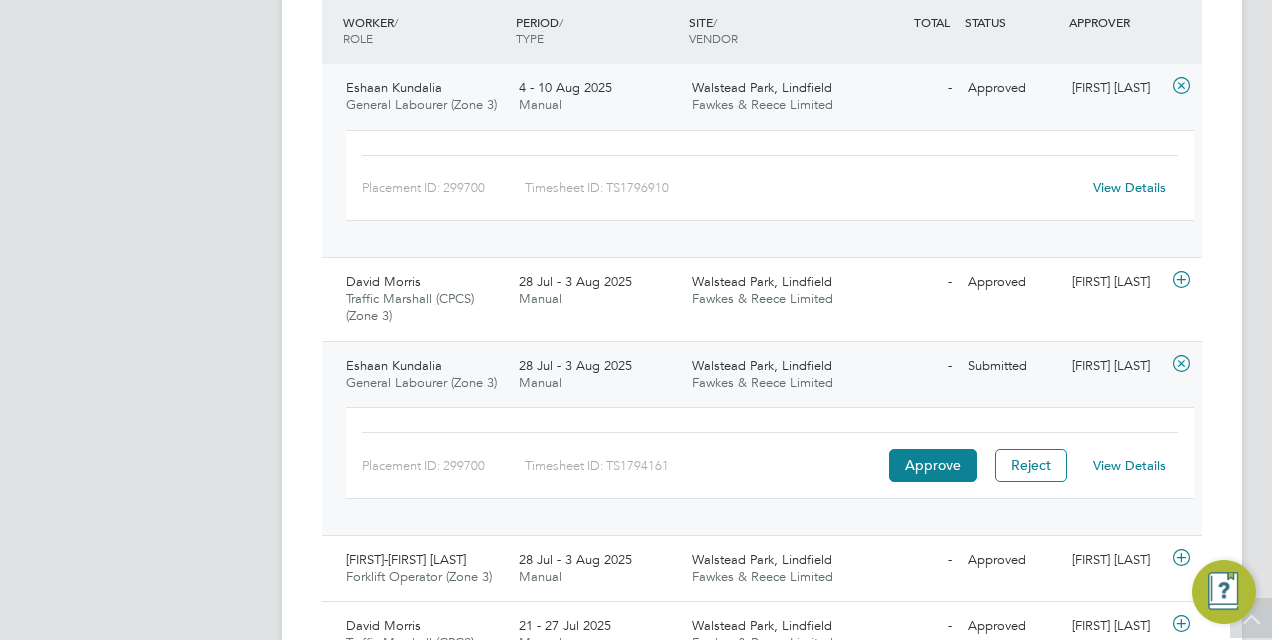 click on "View Details" 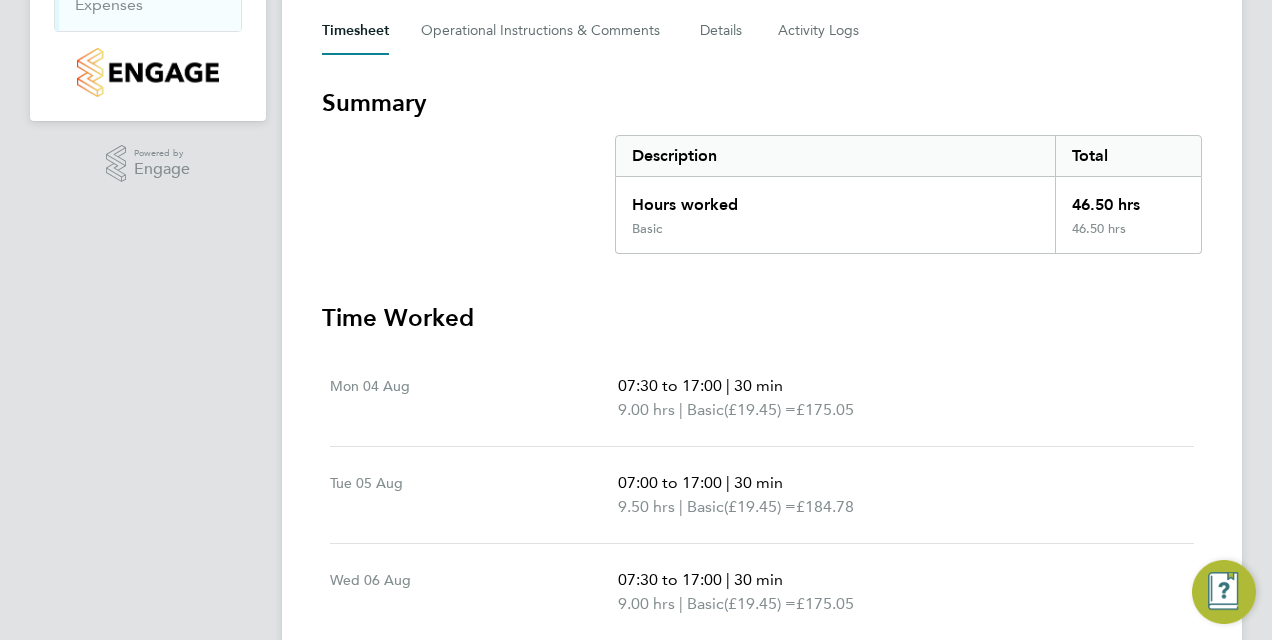 scroll, scrollTop: 0, scrollLeft: 0, axis: both 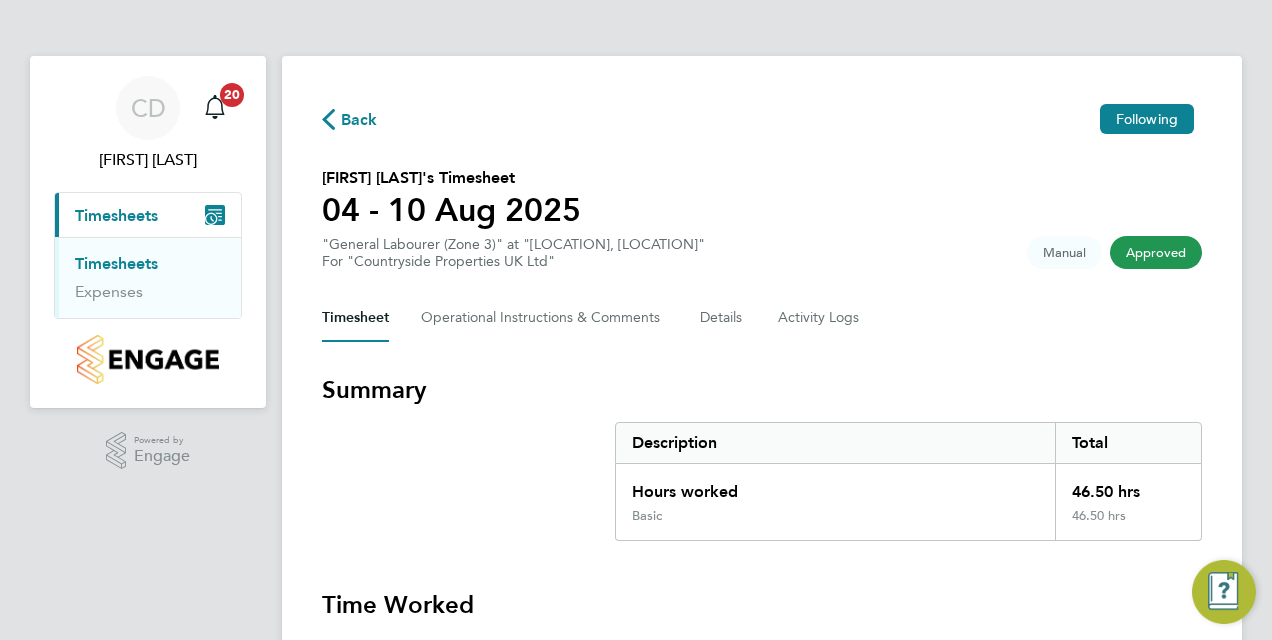 click on "Back" 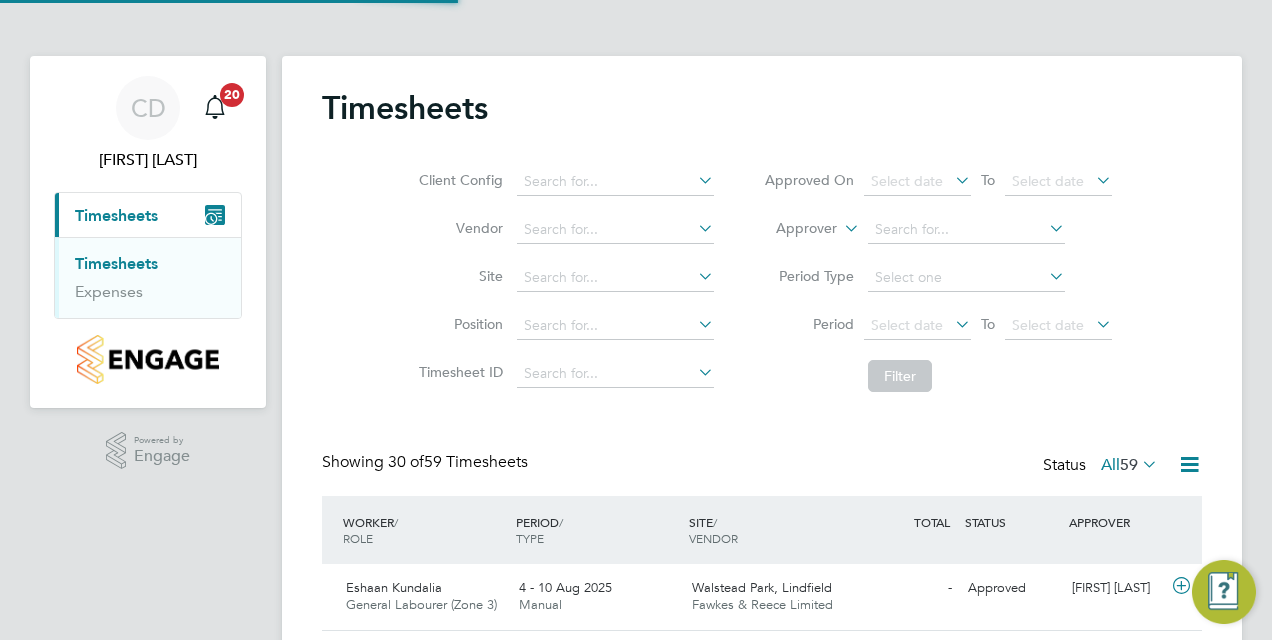 scroll, scrollTop: 10, scrollLeft: 10, axis: both 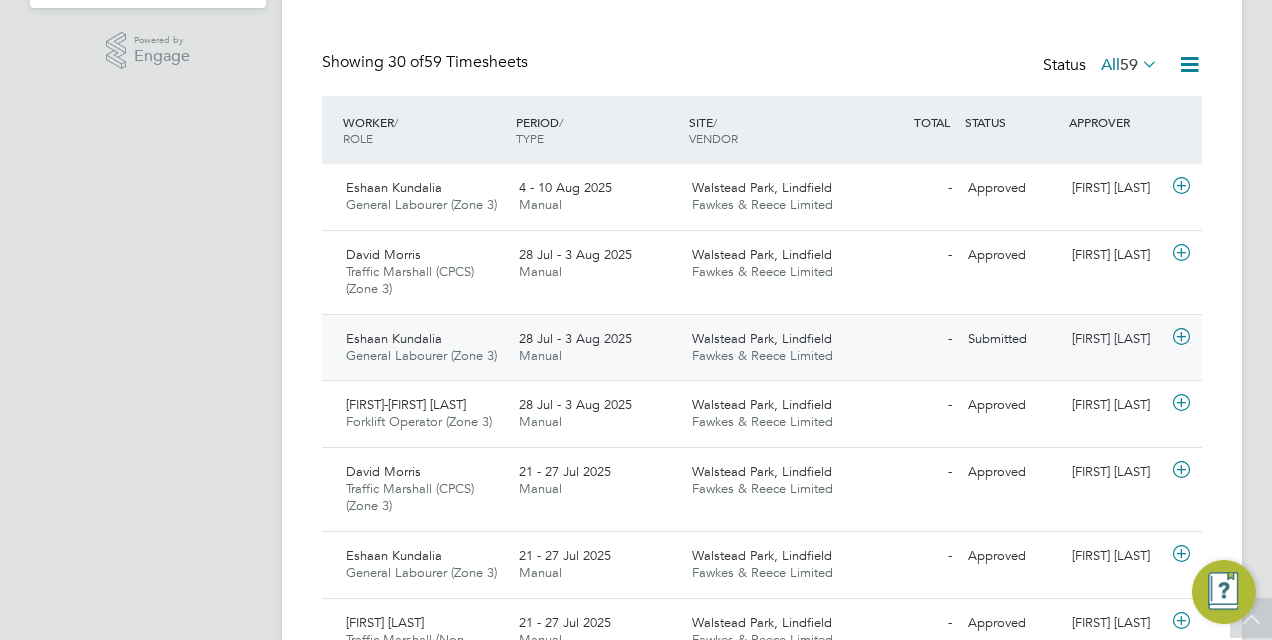 click on "Fawkes & Reece Limited" 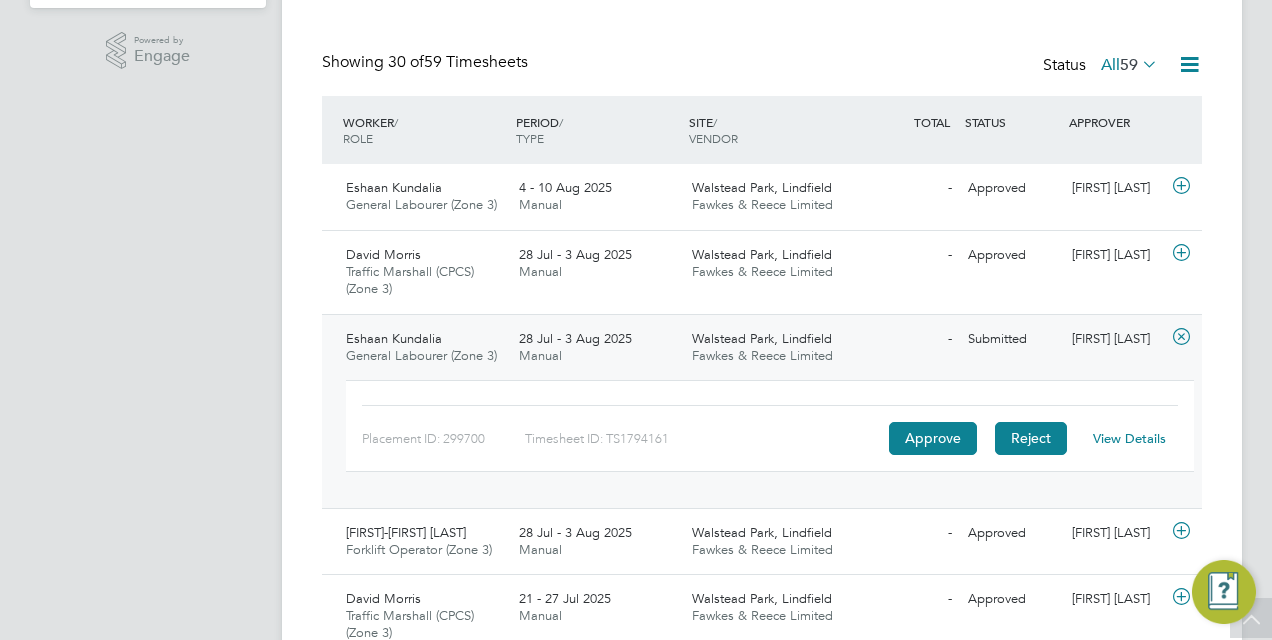 click on "Reject" 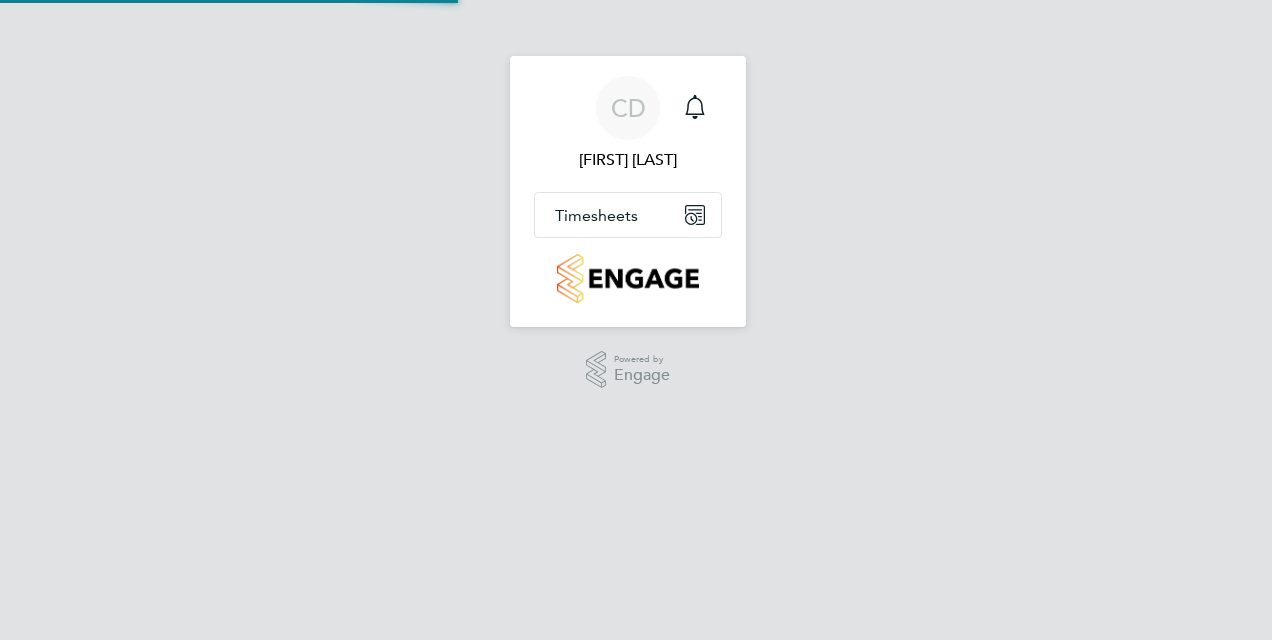 scroll, scrollTop: 0, scrollLeft: 0, axis: both 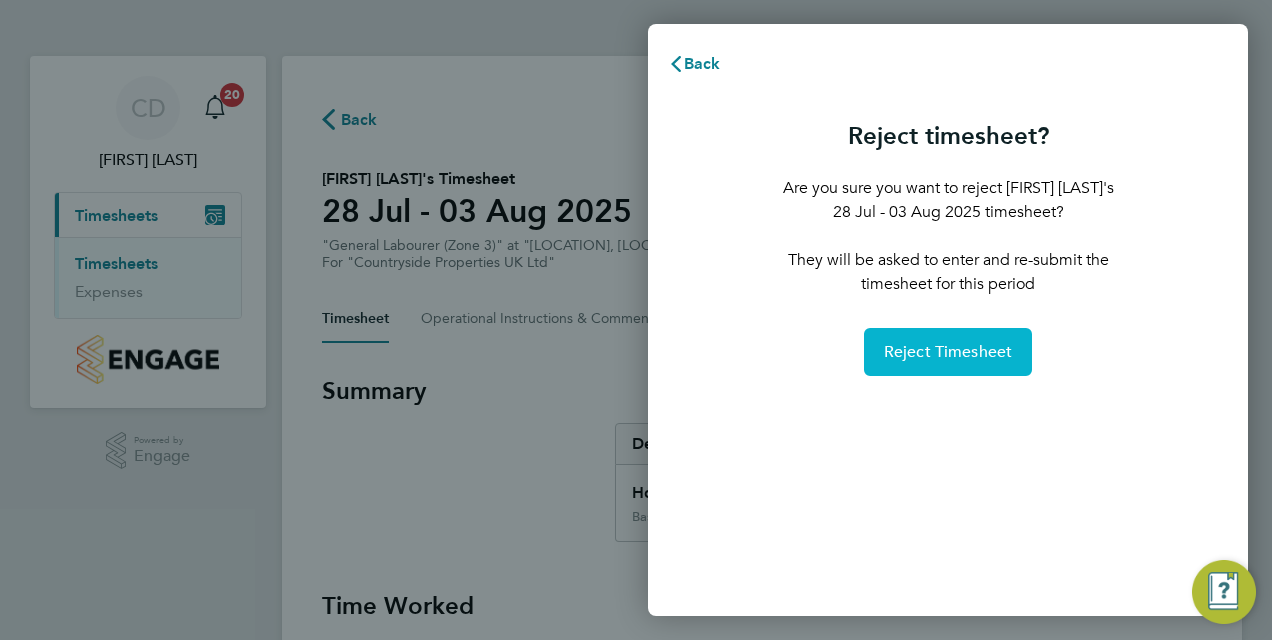 click on "Reject Timesheet" 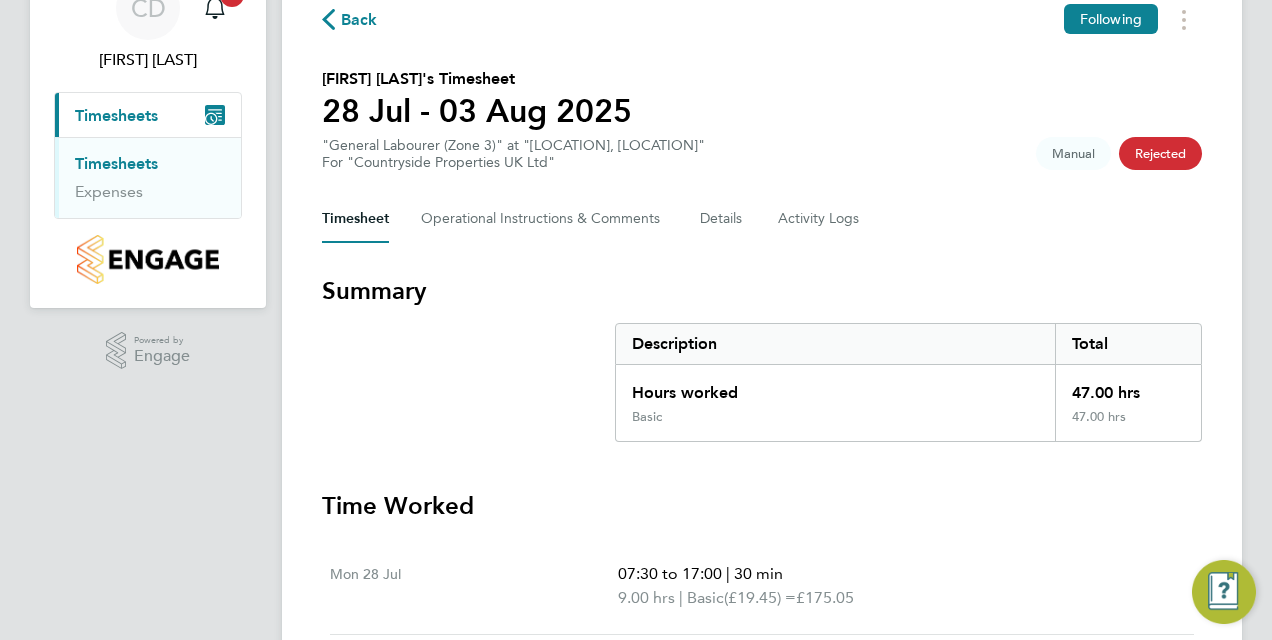 scroll, scrollTop: 0, scrollLeft: 0, axis: both 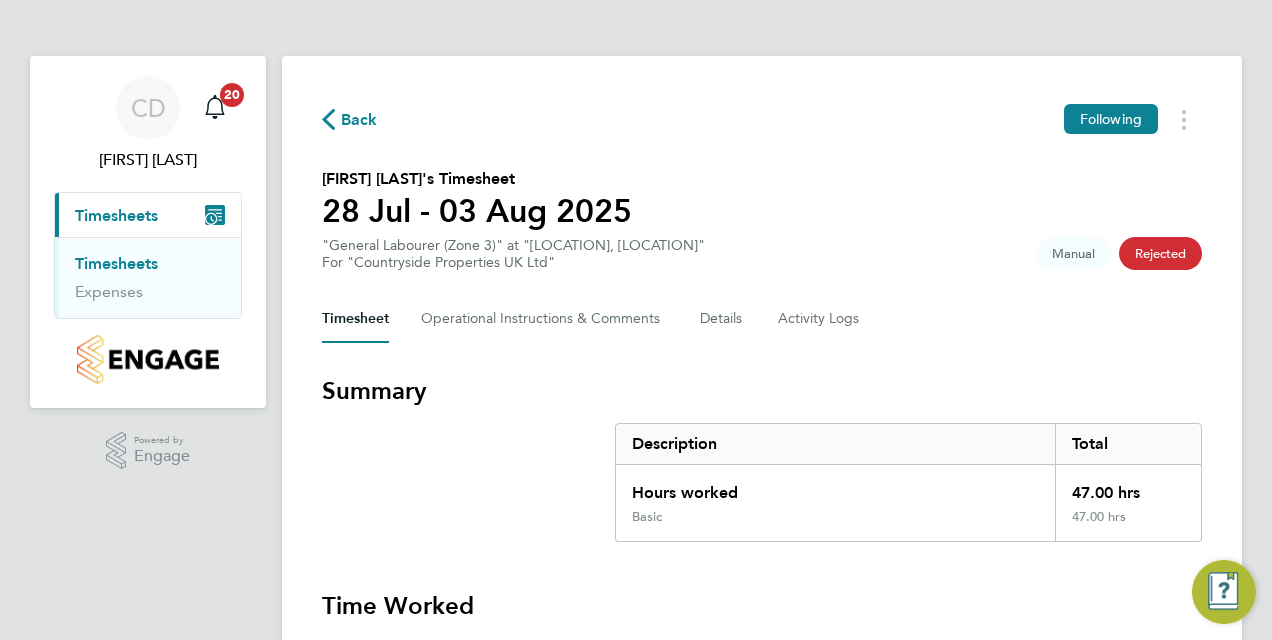 click 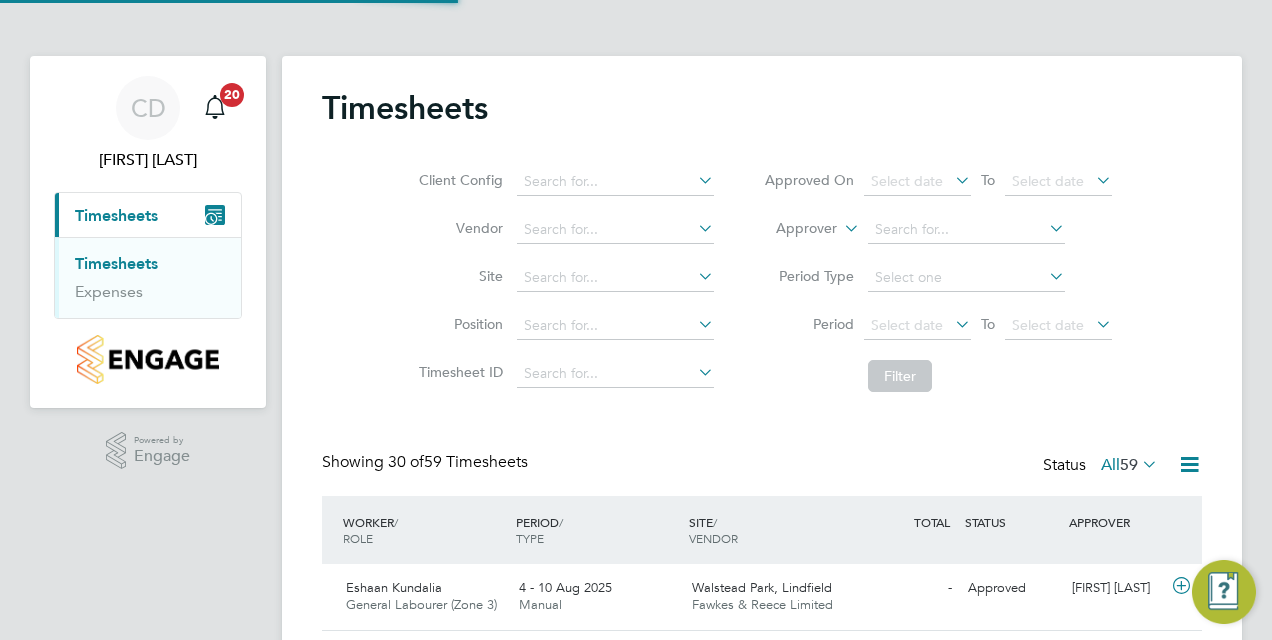 scroll, scrollTop: 10, scrollLeft: 10, axis: both 